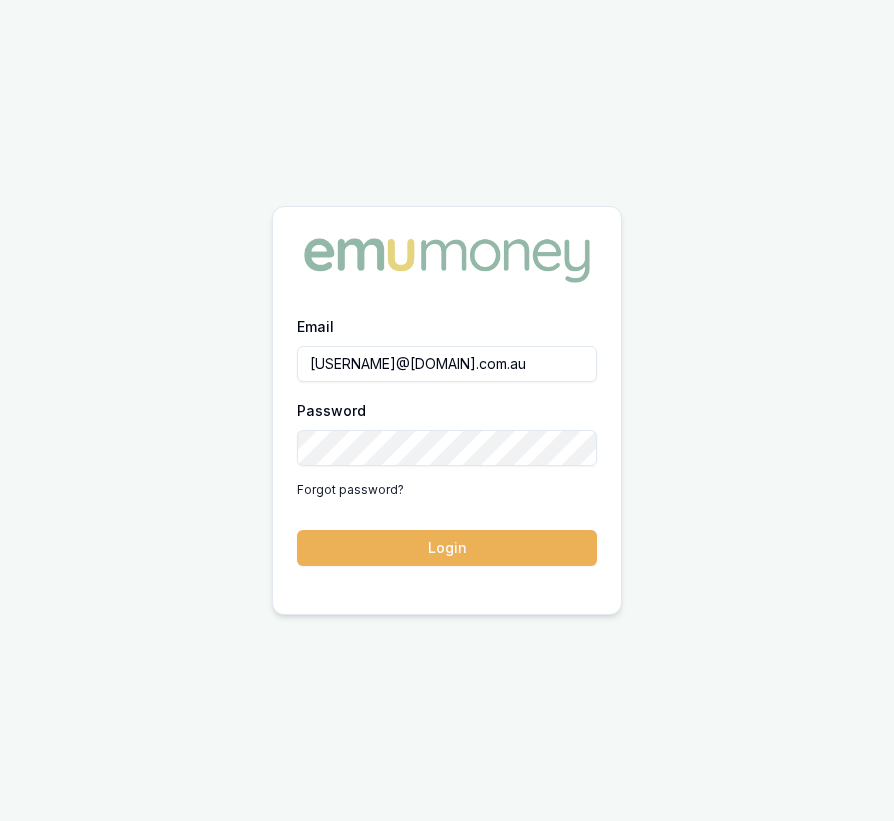 scroll, scrollTop: 0, scrollLeft: 0, axis: both 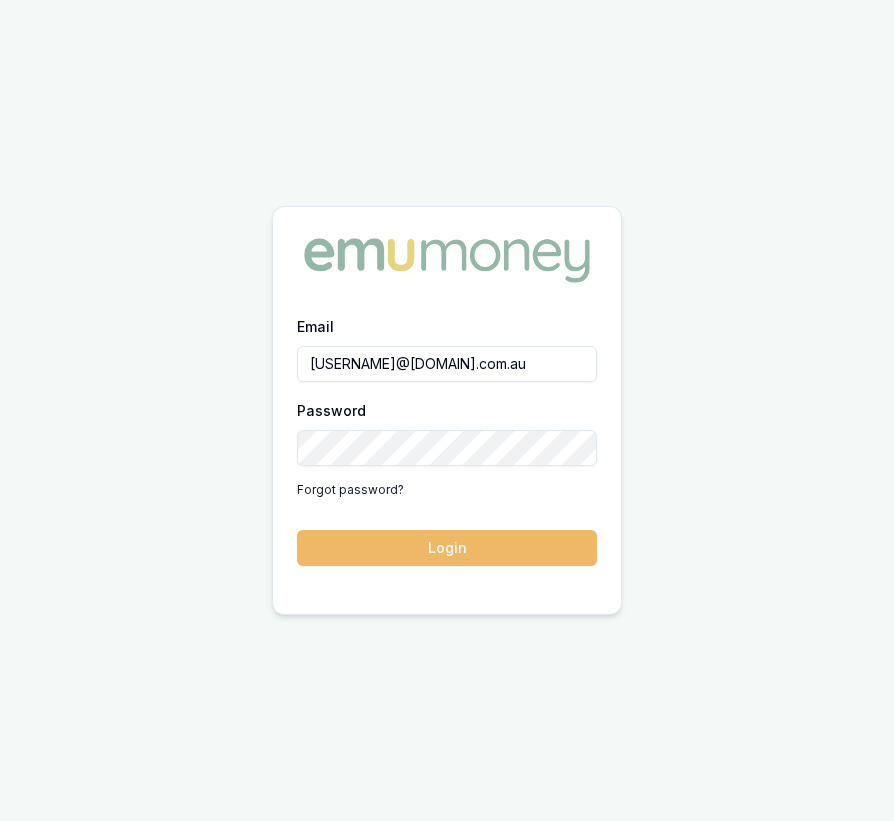 click on "Login" at bounding box center (447, 548) 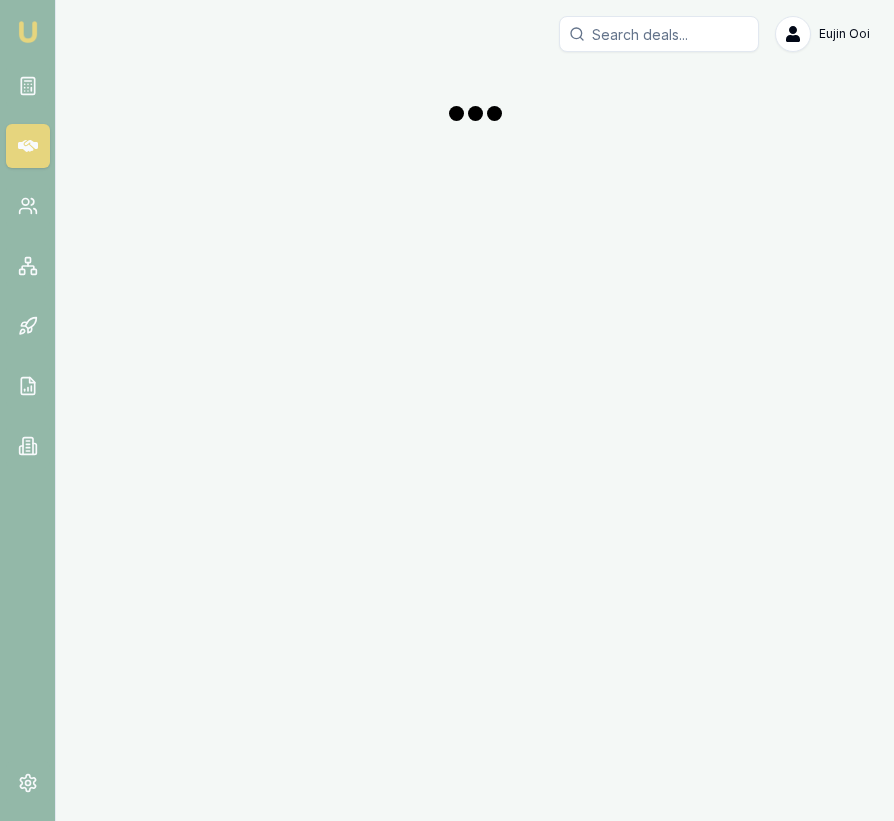 scroll, scrollTop: 0, scrollLeft: 0, axis: both 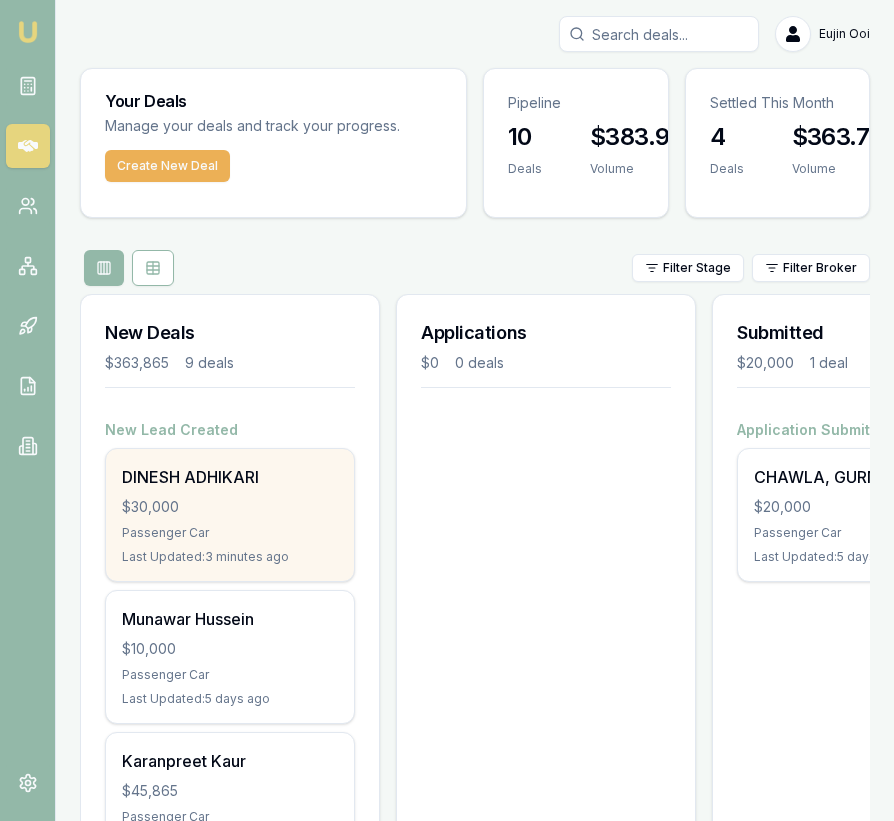 click on "DINESH ADHIKARI $30,000 Passenger Car Last Updated:  3 minutes ago" at bounding box center [230, 515] 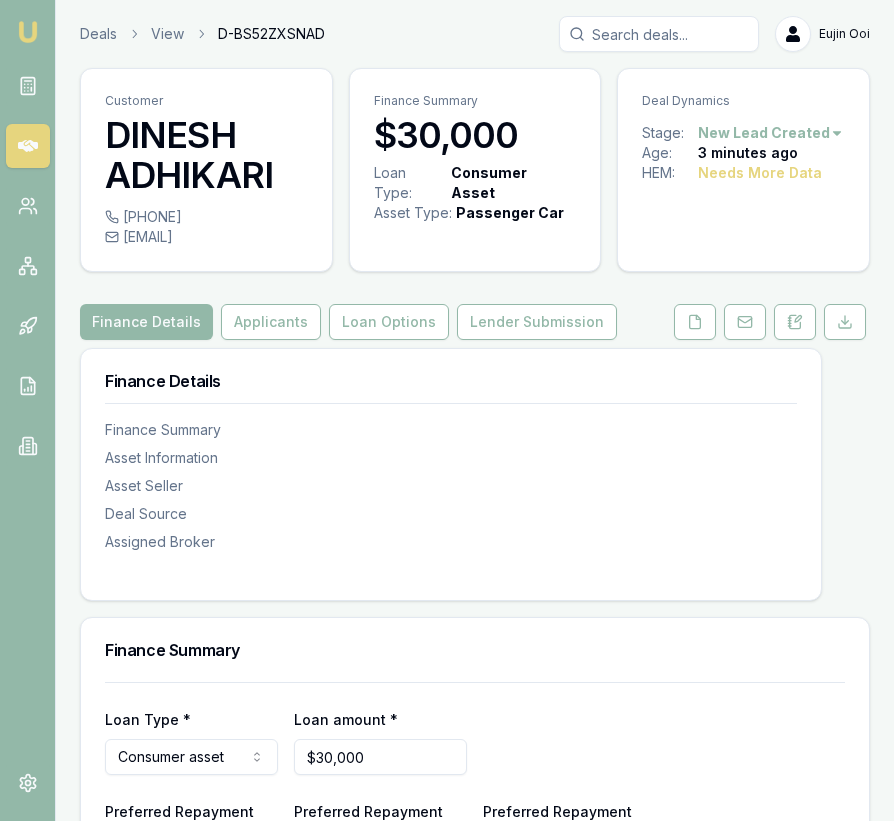 scroll, scrollTop: 0, scrollLeft: 0, axis: both 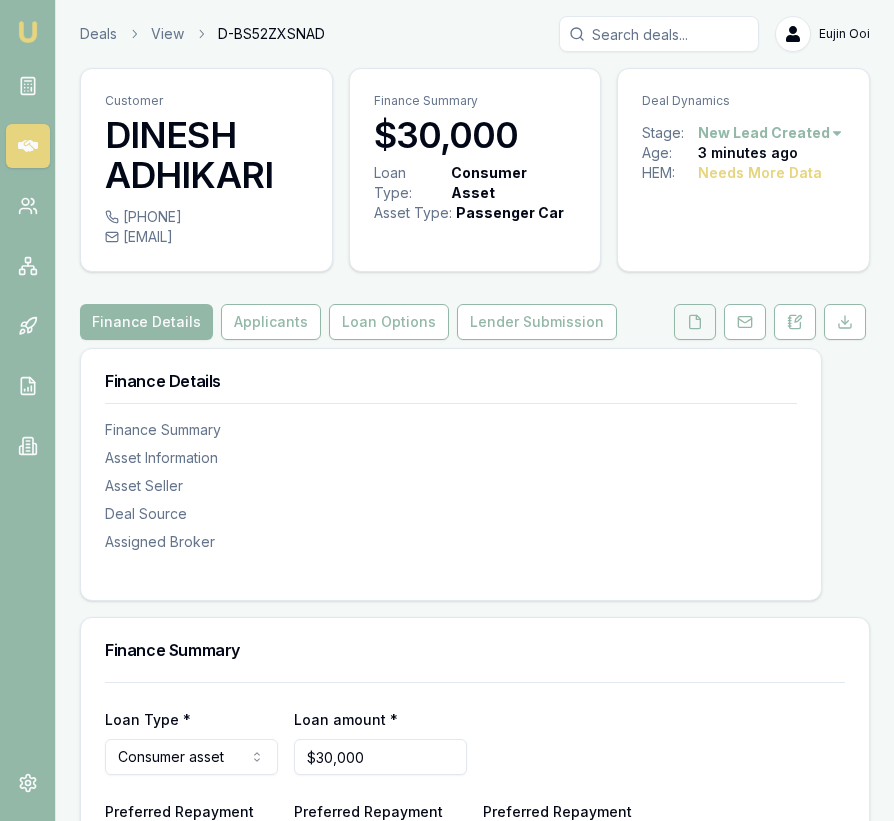 click at bounding box center (695, 322) 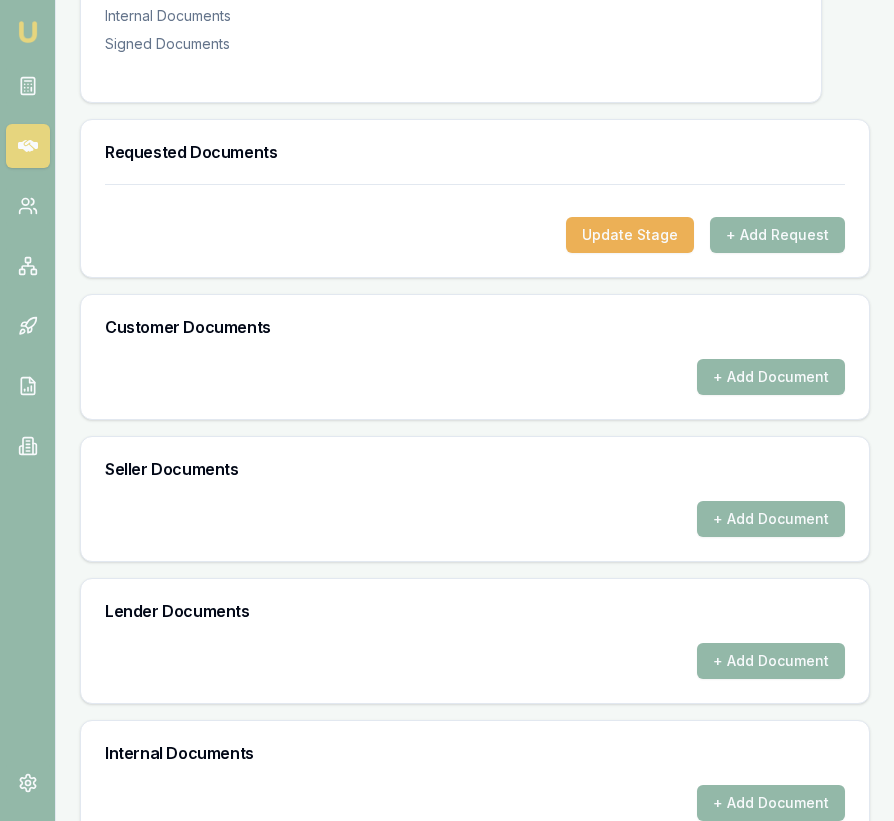 scroll, scrollTop: 528, scrollLeft: 0, axis: vertical 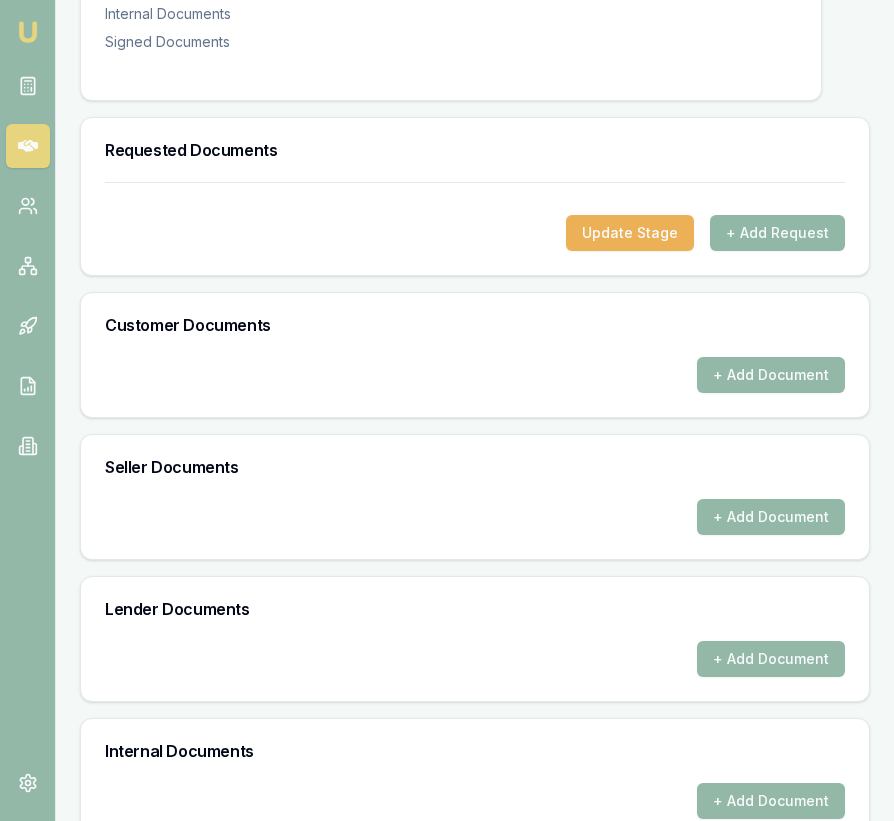 click on "+ Add Request" at bounding box center (777, 233) 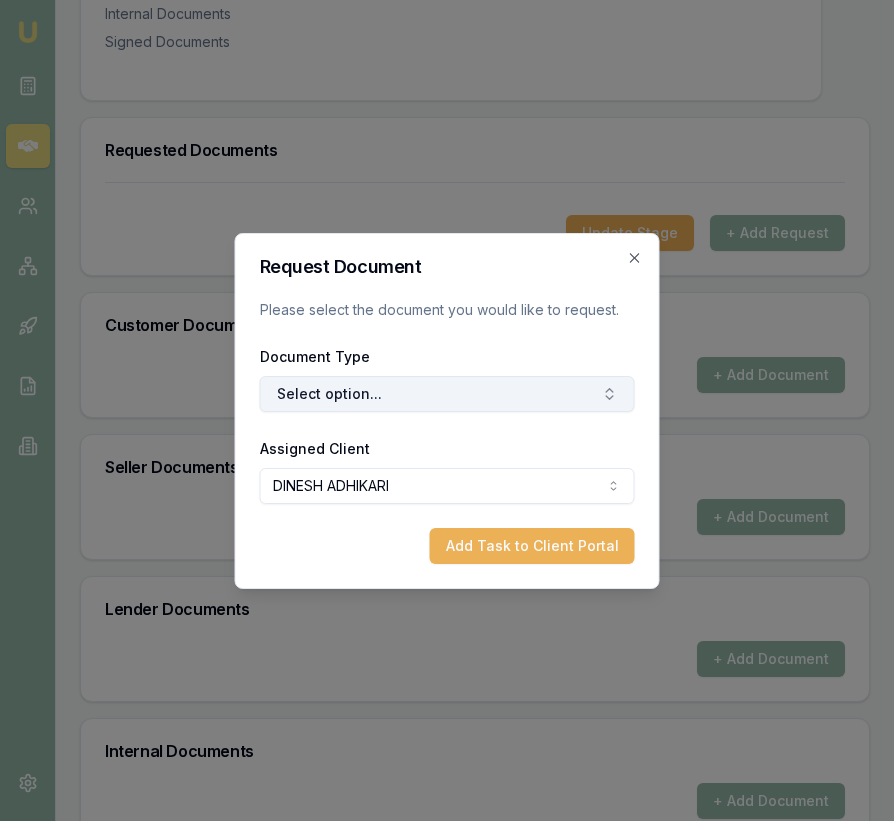 click on "Select option..." at bounding box center [447, 394] 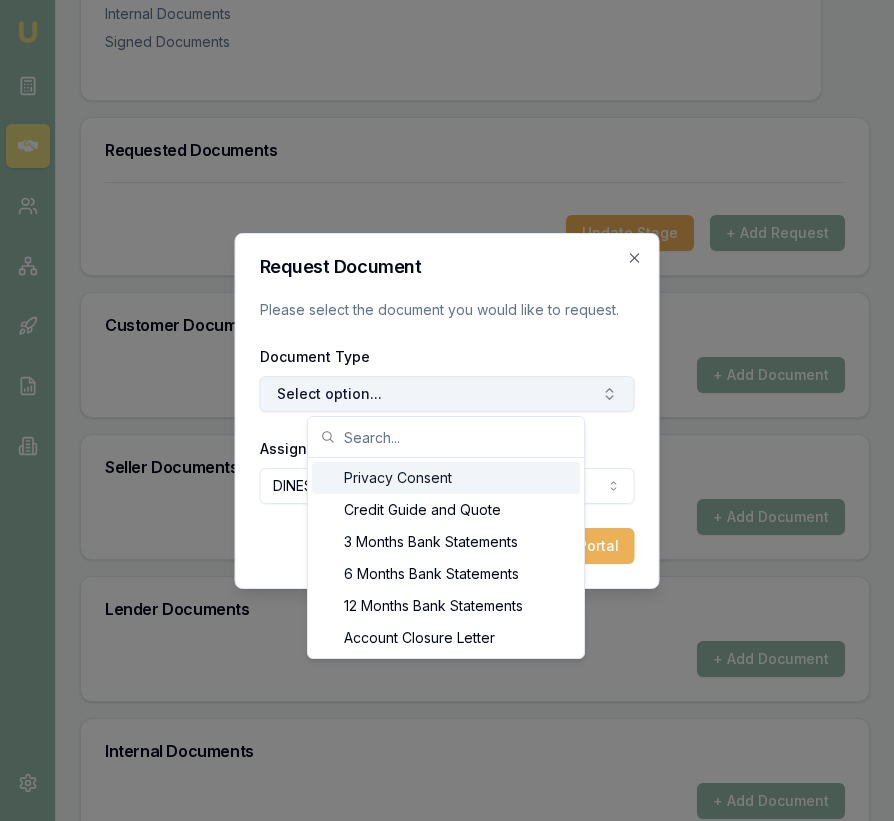 click on "Select option..." at bounding box center [447, 394] 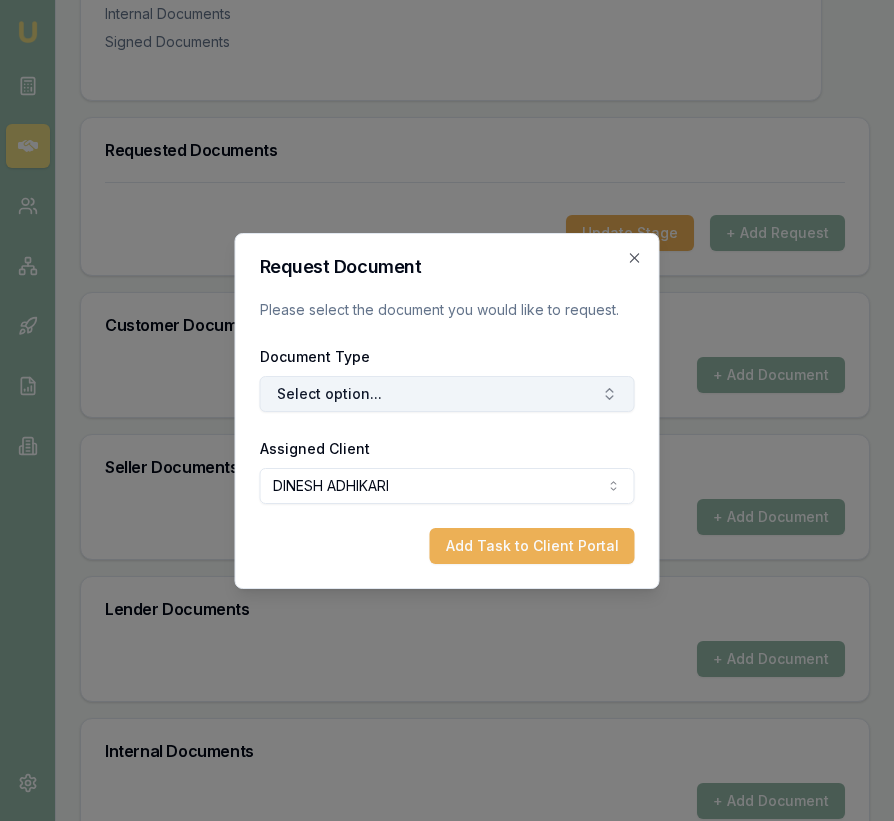 click on "Select option..." at bounding box center [447, 394] 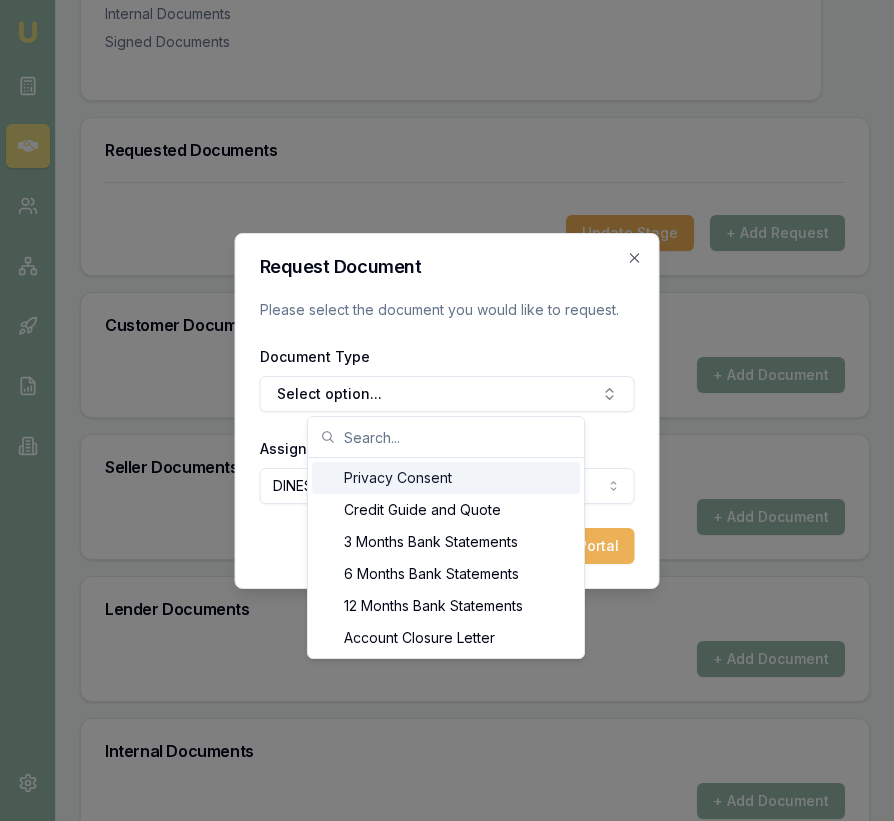 click on "Privacy Consent" at bounding box center [446, 478] 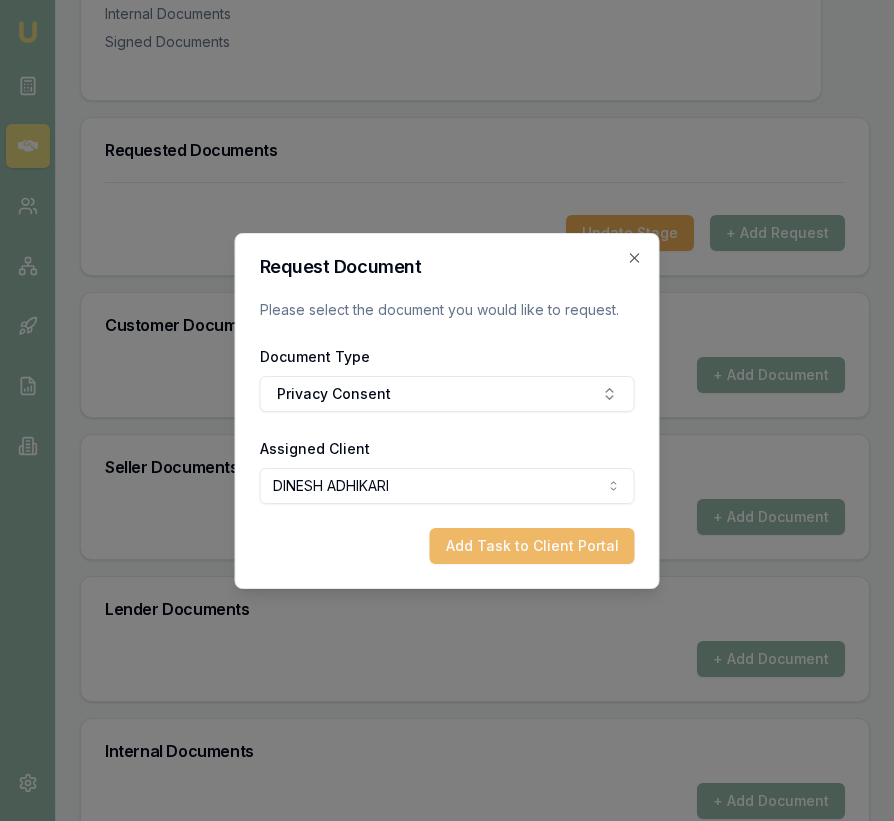 click on "Add Task to Client Portal" at bounding box center (532, 546) 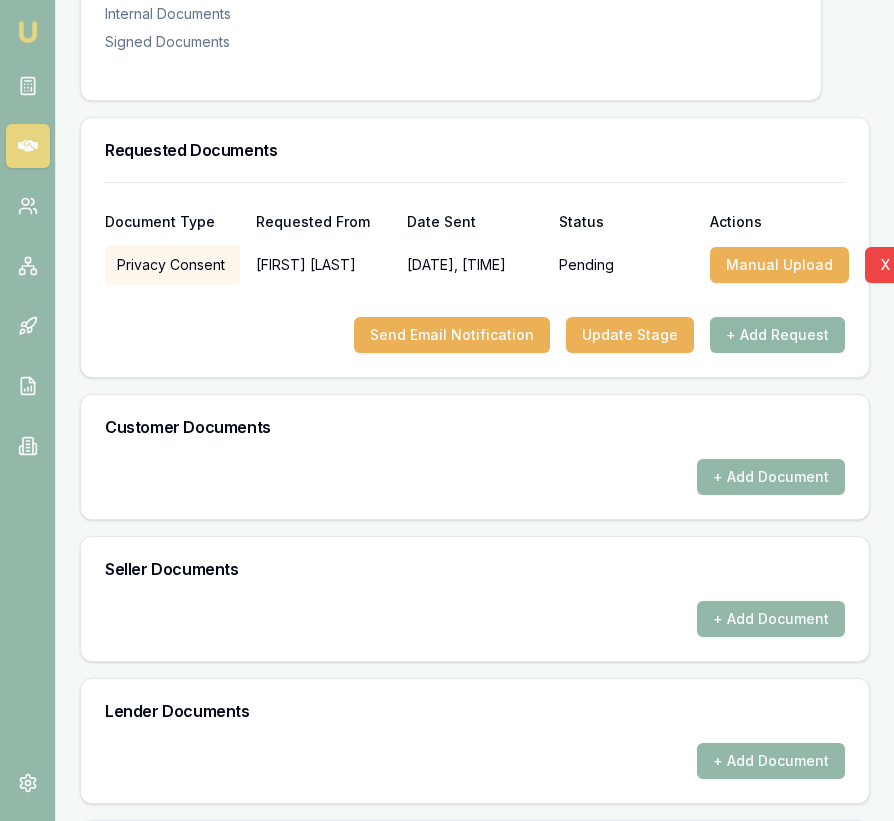 click on "+ Add Request" at bounding box center (777, 335) 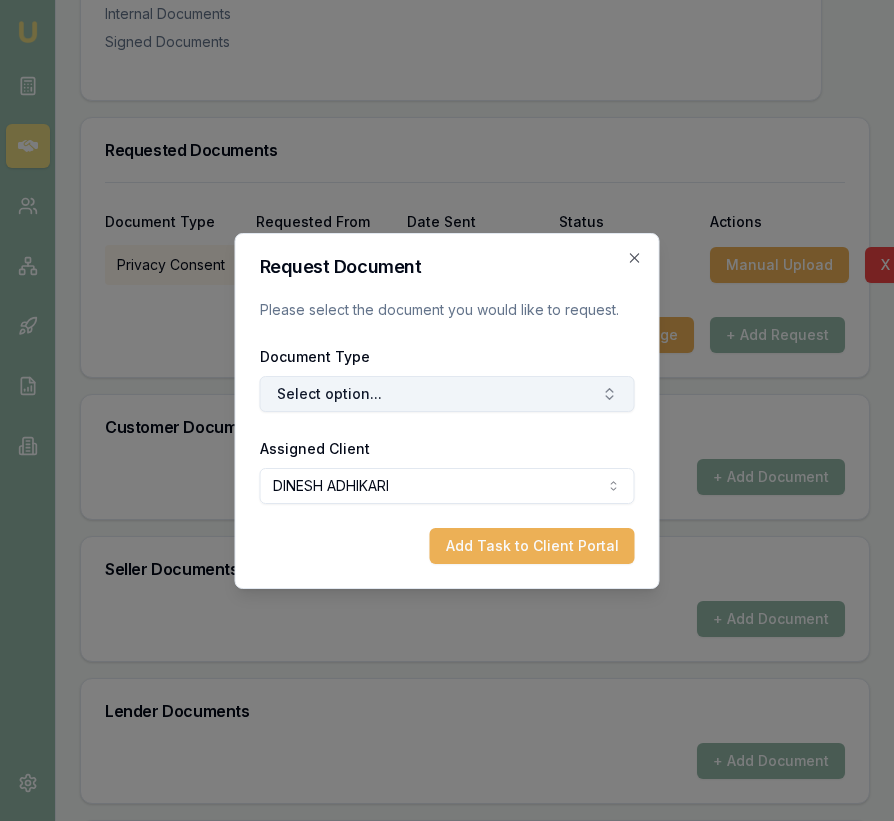 click on "Select option..." at bounding box center [447, 394] 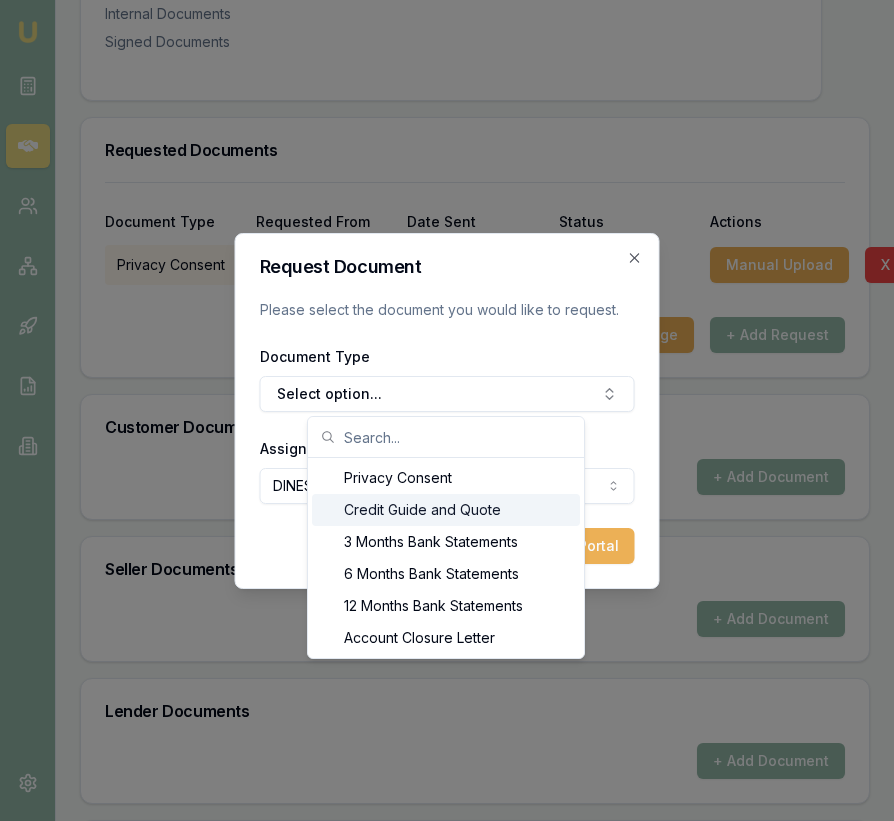 click on "Credit Guide and Quote" at bounding box center (446, 510) 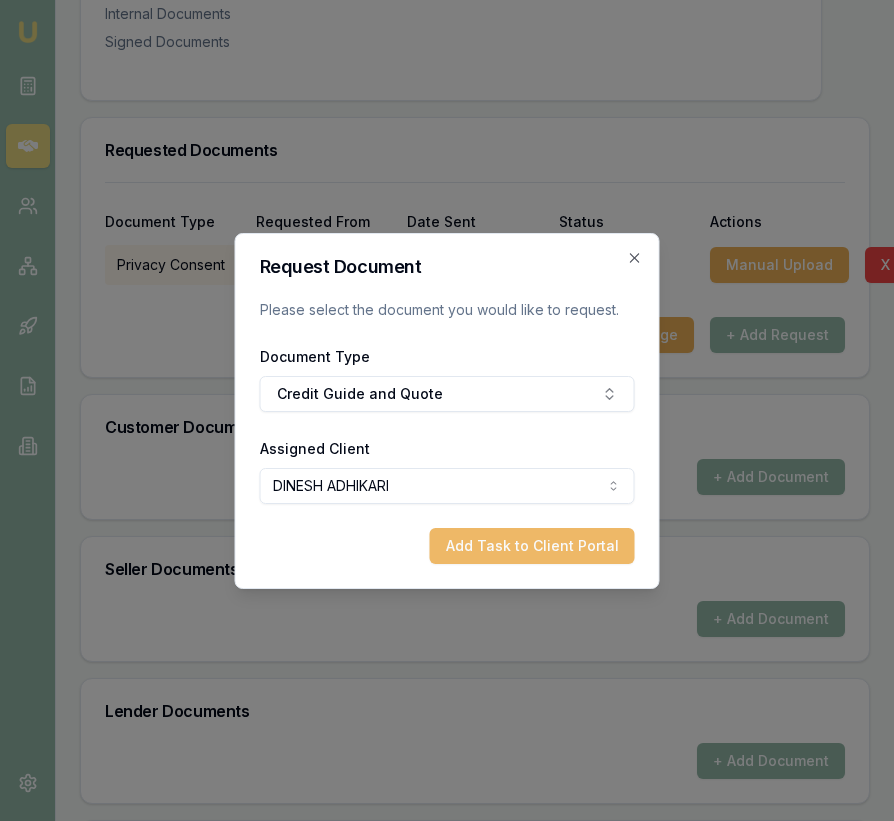 click on "Add Task to Client Portal" at bounding box center [532, 546] 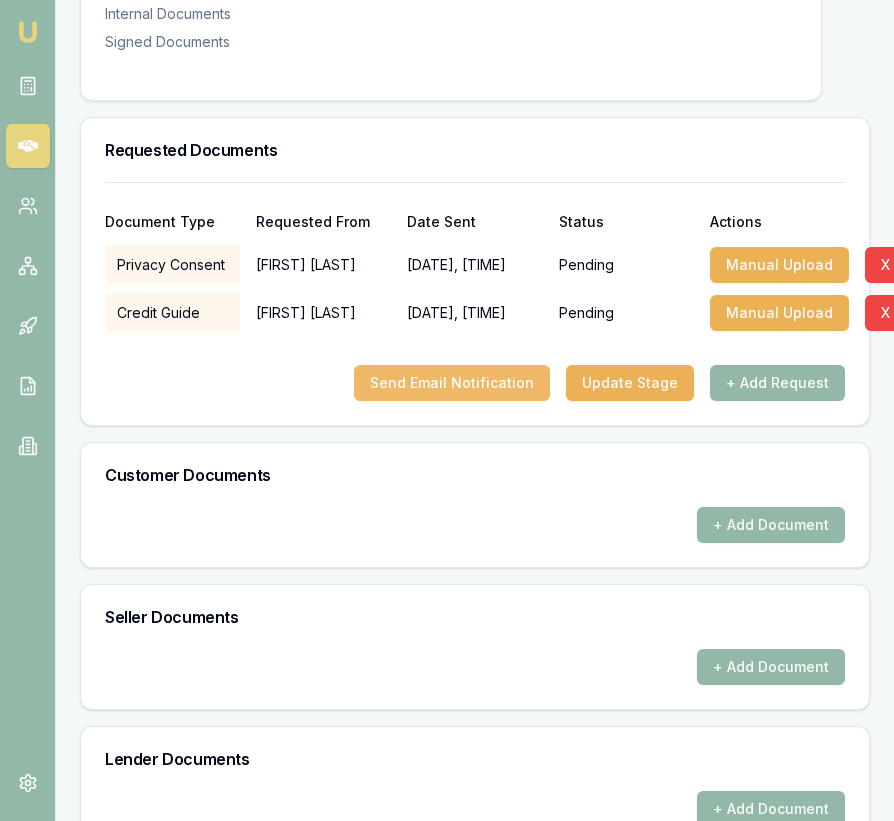 click on "Send Email Notification" at bounding box center (452, 383) 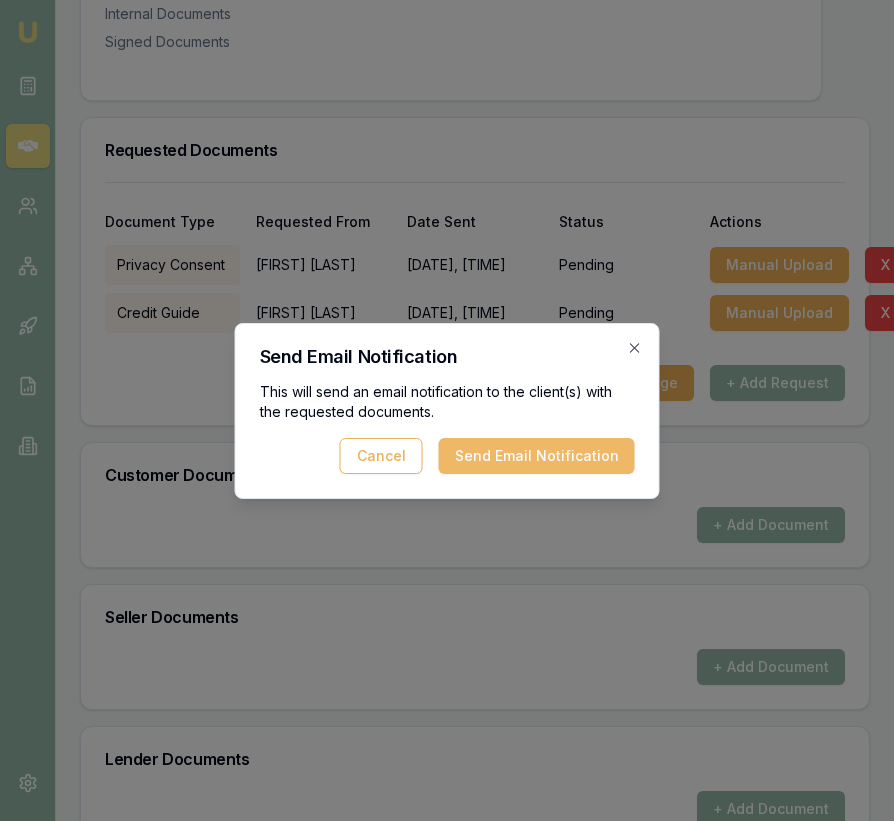 click on "Send Email Notification" at bounding box center [537, 456] 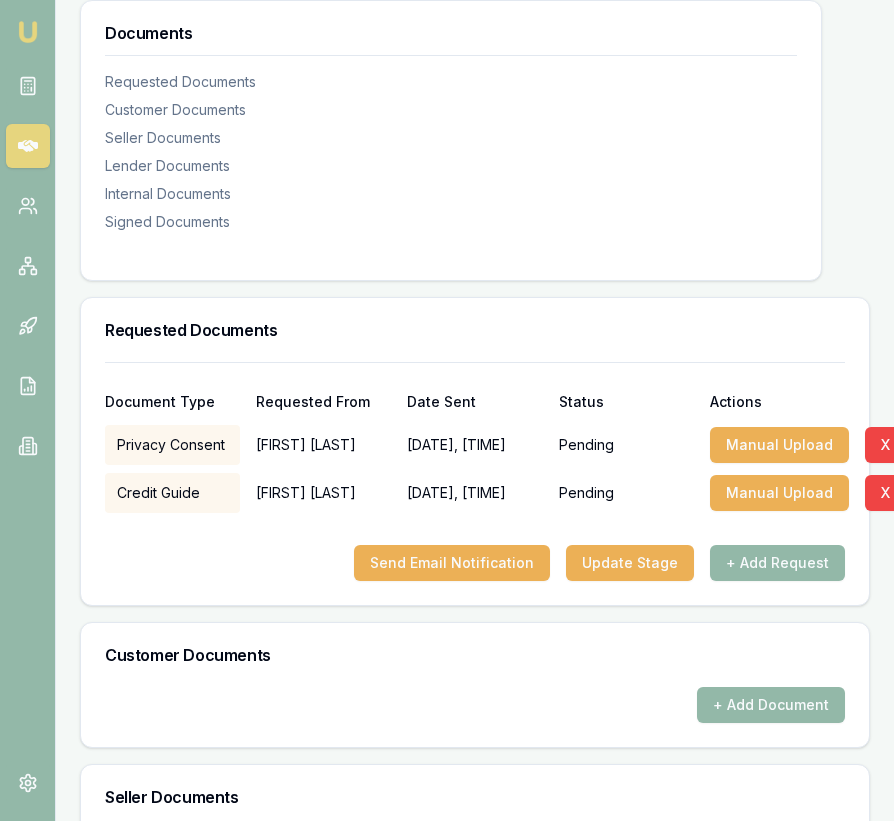 scroll, scrollTop: 0, scrollLeft: 0, axis: both 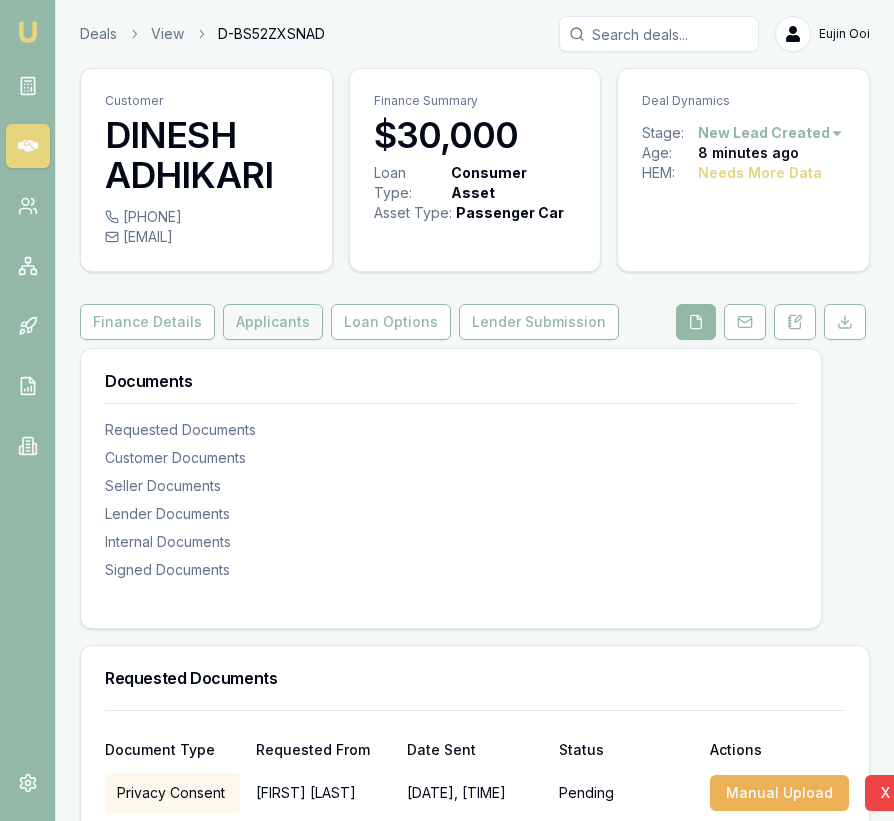 click on "Applicants" at bounding box center [273, 322] 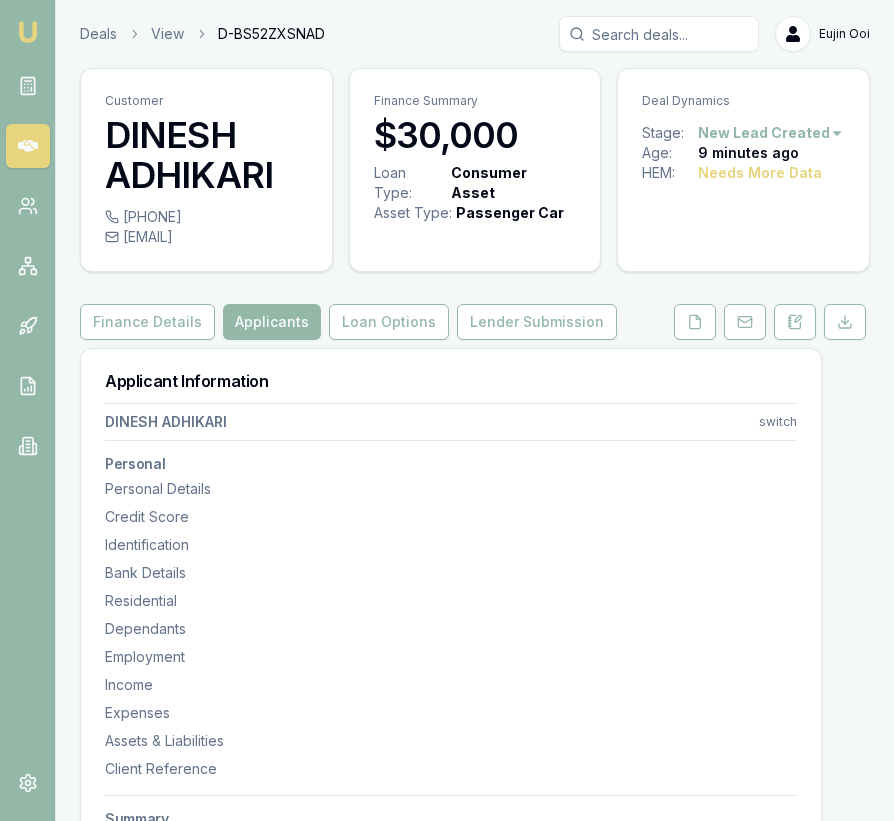 click on "Emu Broker Deals View D-BS52ZXSNAD Eujin Ooi Toggle Menu Customer DINESH ADHIKARI 0452229136 maildinu19@yahoo.co.uk Finance Summary $30,000 Loan Type: Consumer Asset Asset Type : Passenger Car Deal Dynamics Stage: New Lead Created Age: 9 minutes ago HEM: Needs More Data Finance Details Applicants Loan Options Lender Submission Applicant Information DINESH ADHIKARI switch Personal Personal Details Credit Score Identification Bank Details Residential Dependants Employment Income Expenses Assets & Liabilities Client Reference Summary Income & Expenses Summary Assets & Liabilities Summary HEM Check Personal Title * Select a title Mr Mrs Miss Ms Dr Prof First name * DINESH Middle name  Last name * ADHIKARI Date of birth Gender  Select a gender Male Female Other Not disclosed Marital status  Select a marital status Single Married De facto Separated Divorced Widowed Residency status  Select a residency status Australian citizen Permanent resident Temporary resident Visa holder Email maildinu19@yahoo.co.uk Fair" at bounding box center [447, 410] 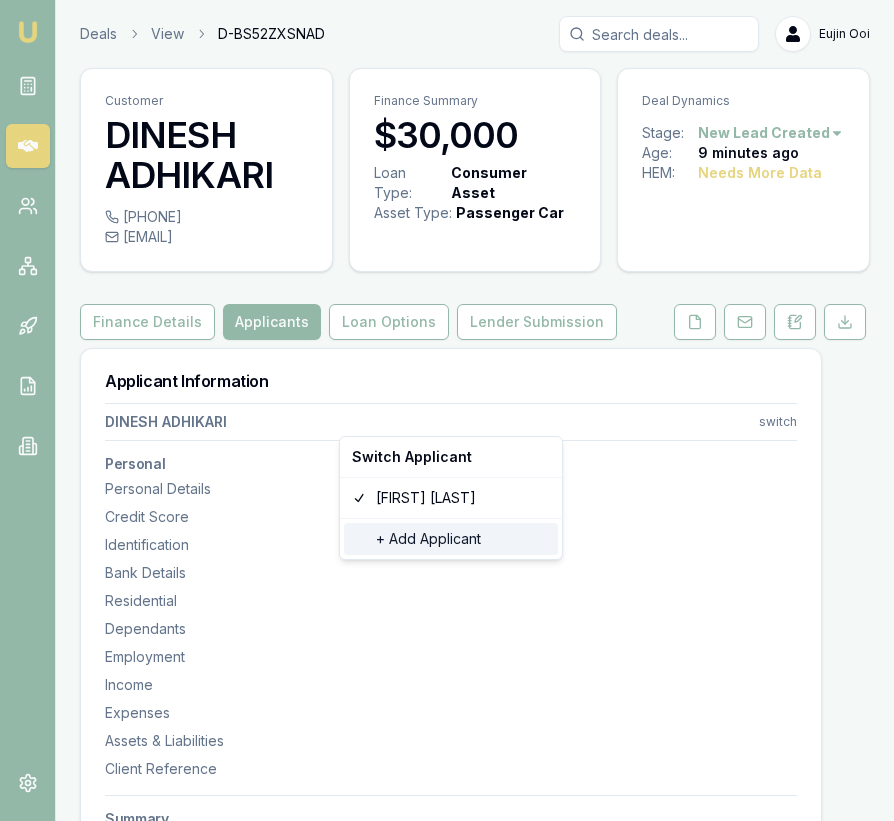 click on "+ Add Applicant" at bounding box center (451, 539) 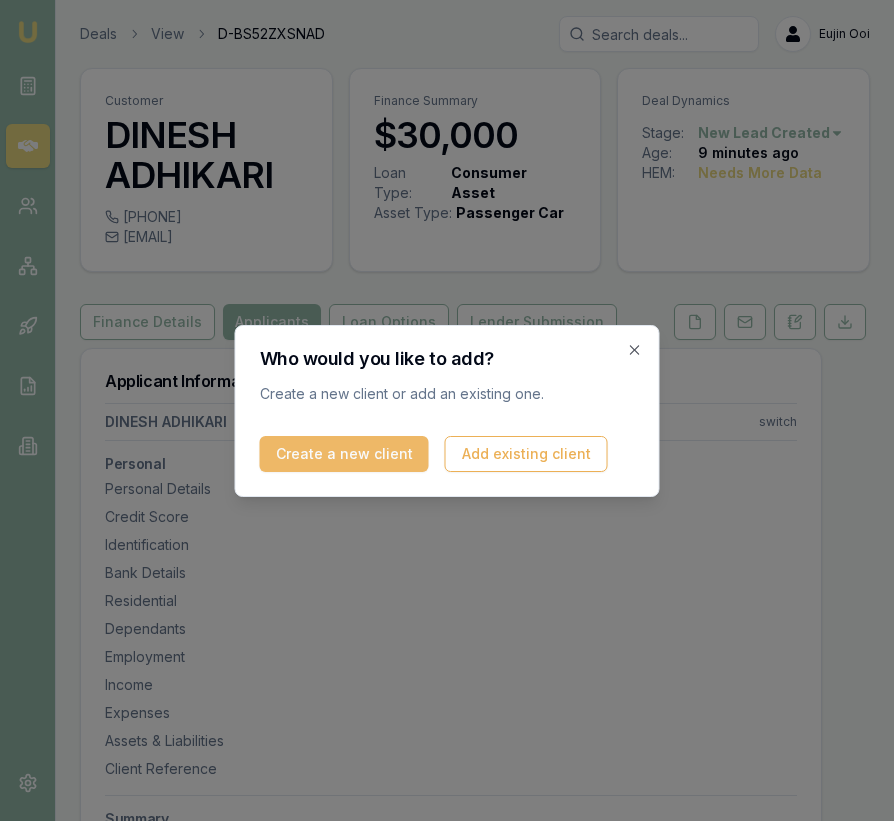click on "Create a new client" at bounding box center [344, 454] 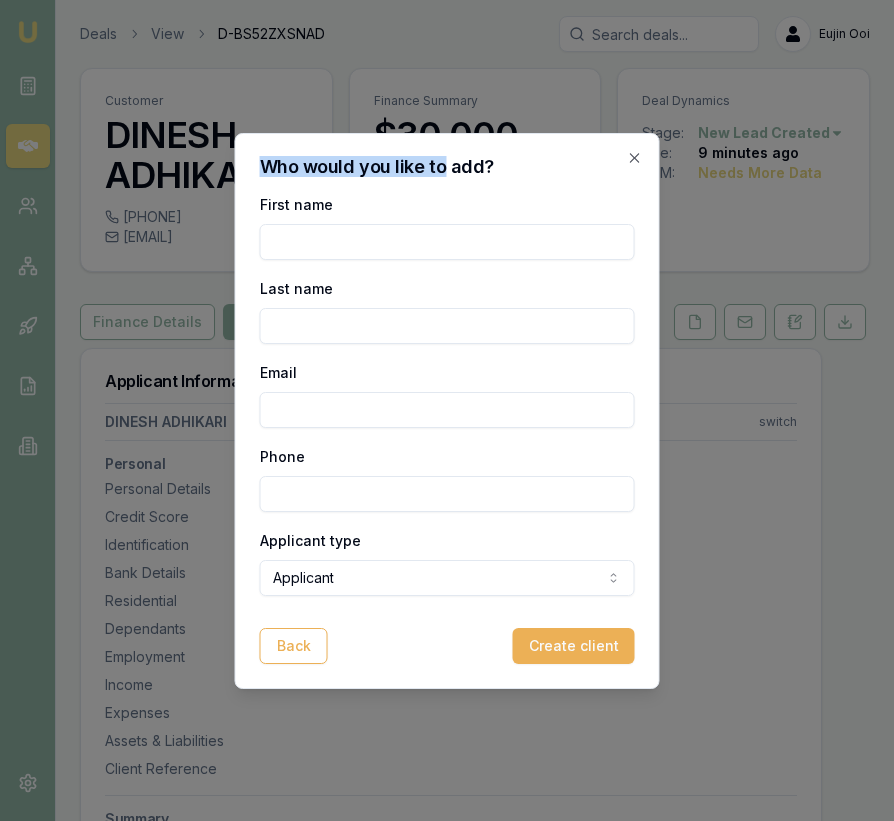 drag, startPoint x: 330, startPoint y: 153, endPoint x: 440, endPoint y: 161, distance: 110.29053 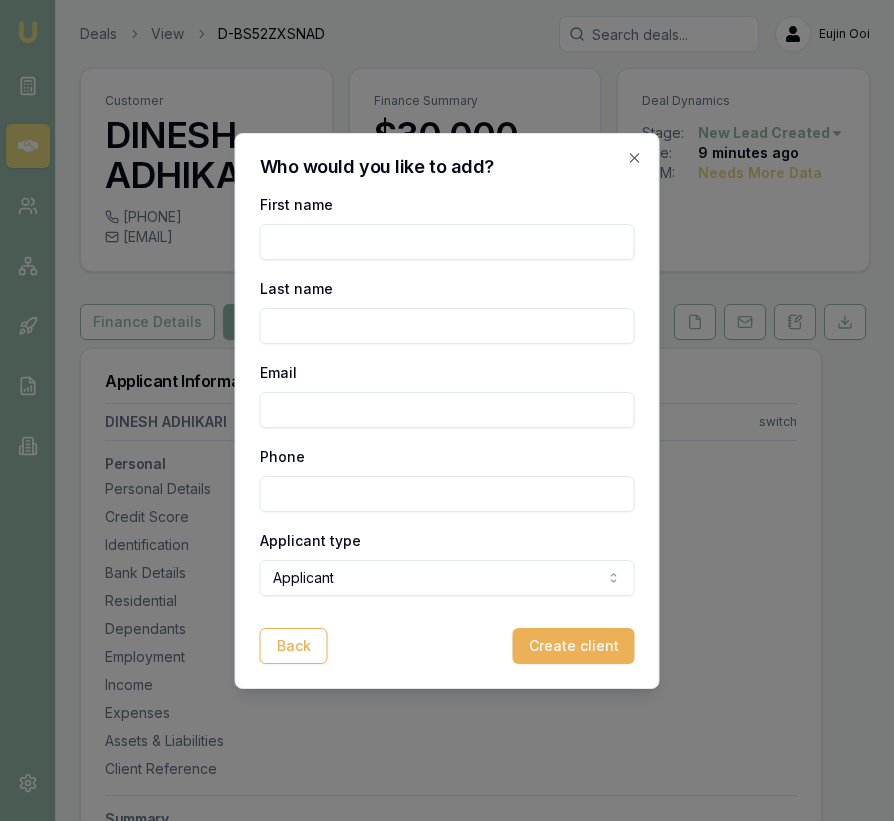 click on "First name" at bounding box center (447, 242) 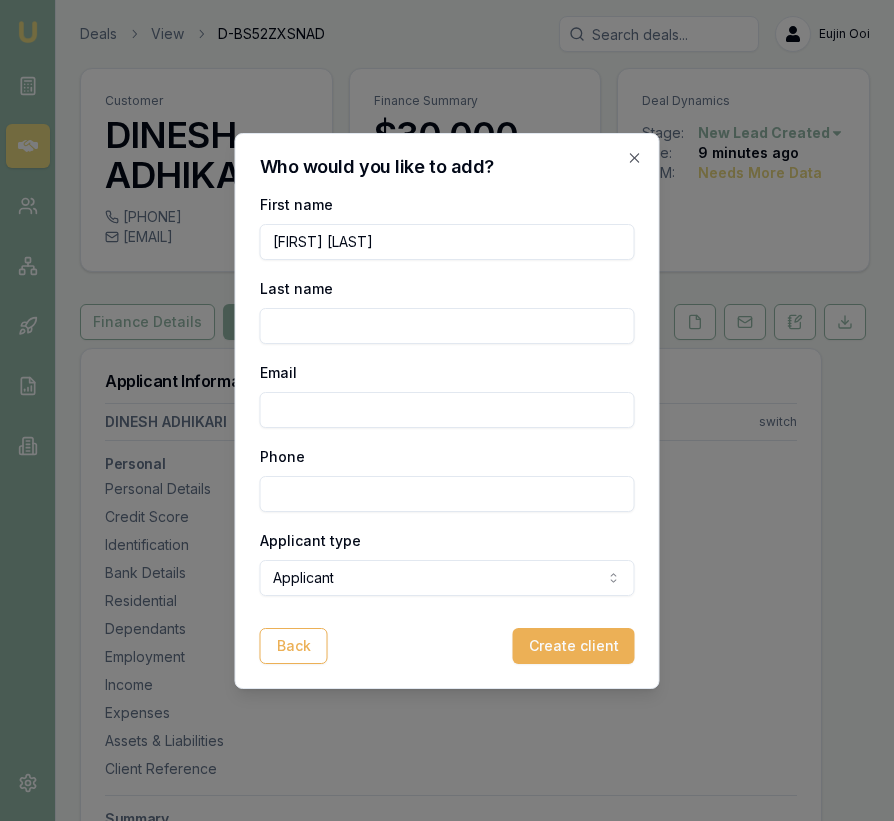 type on "Pushpa Kumari" 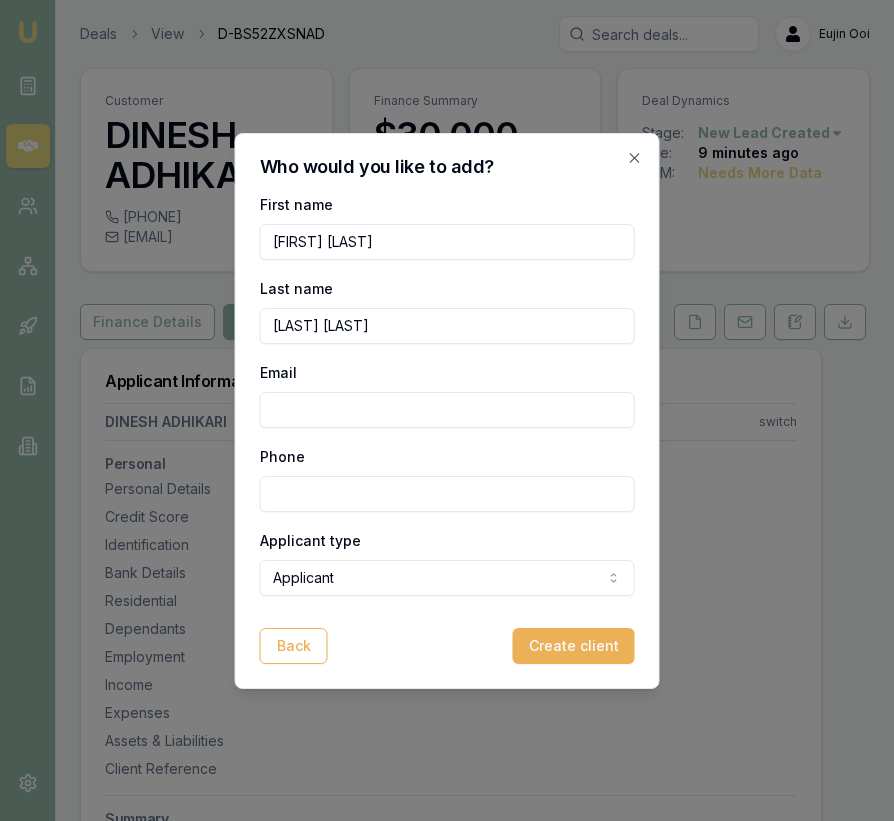 type on "Kandel Adhikari" 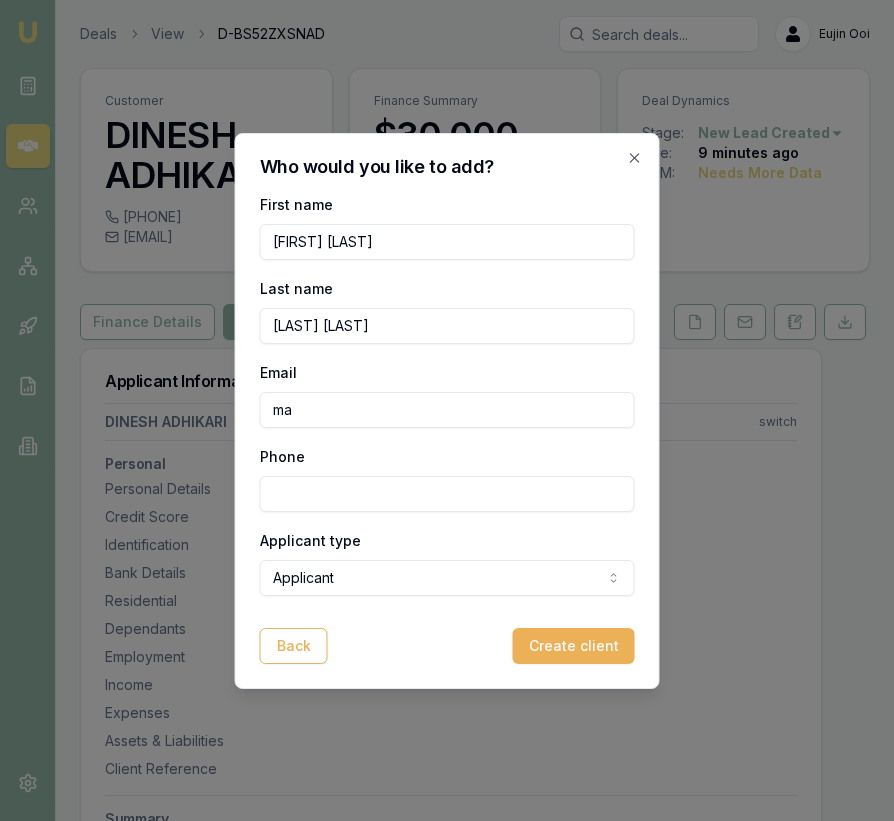 type on "m" 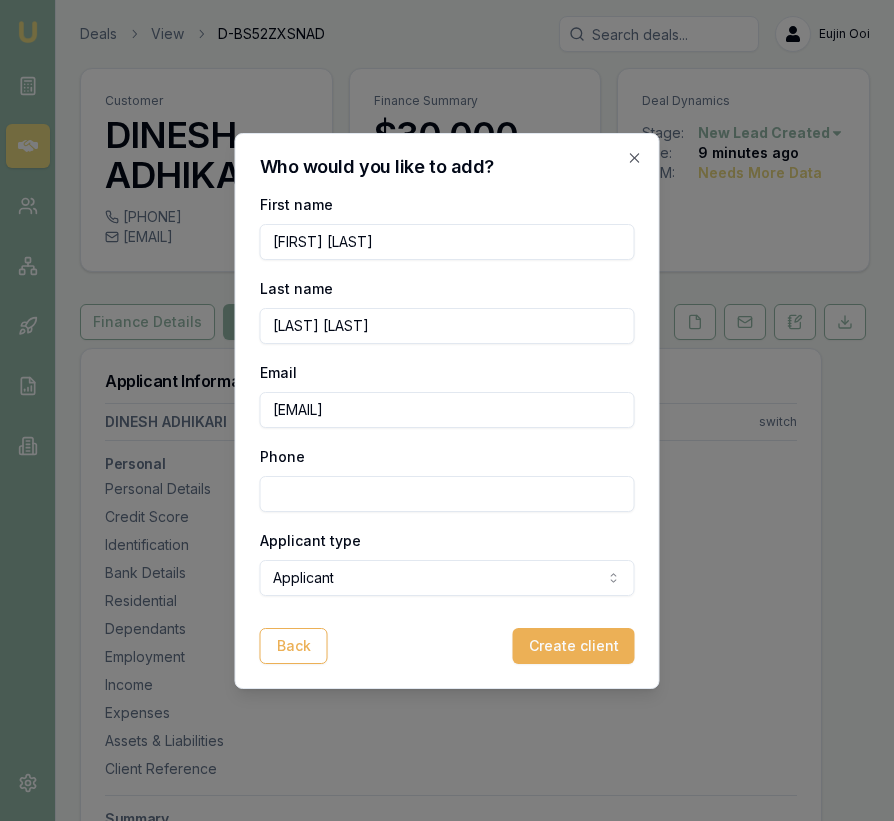 type on "kandelpushpa@yahoo.com" 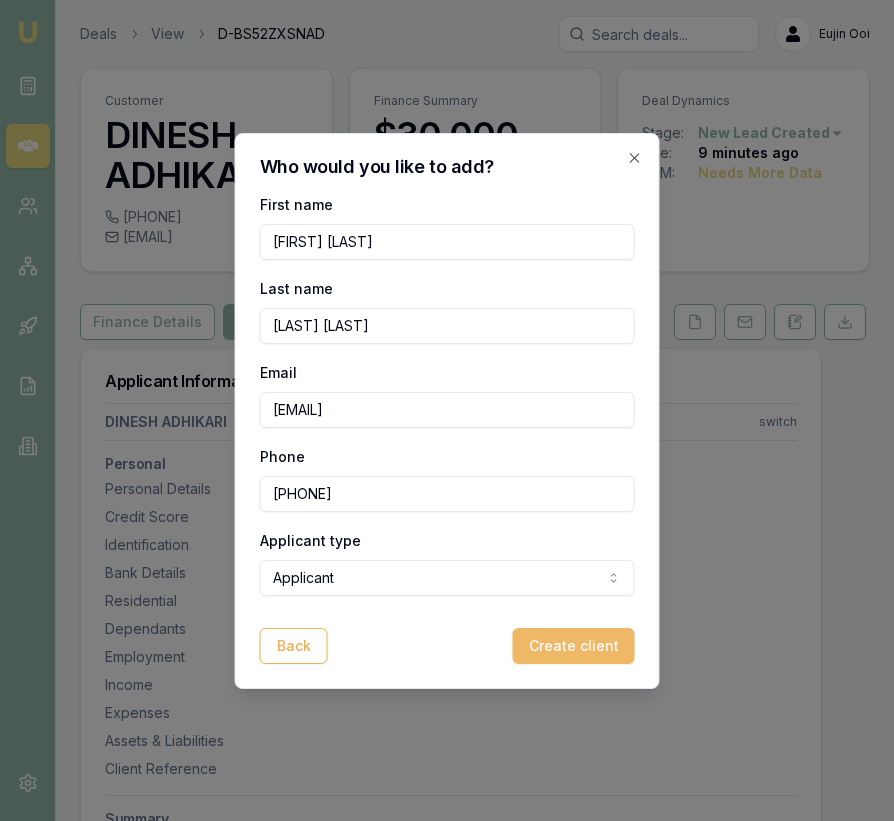 type on "0430 791 578" 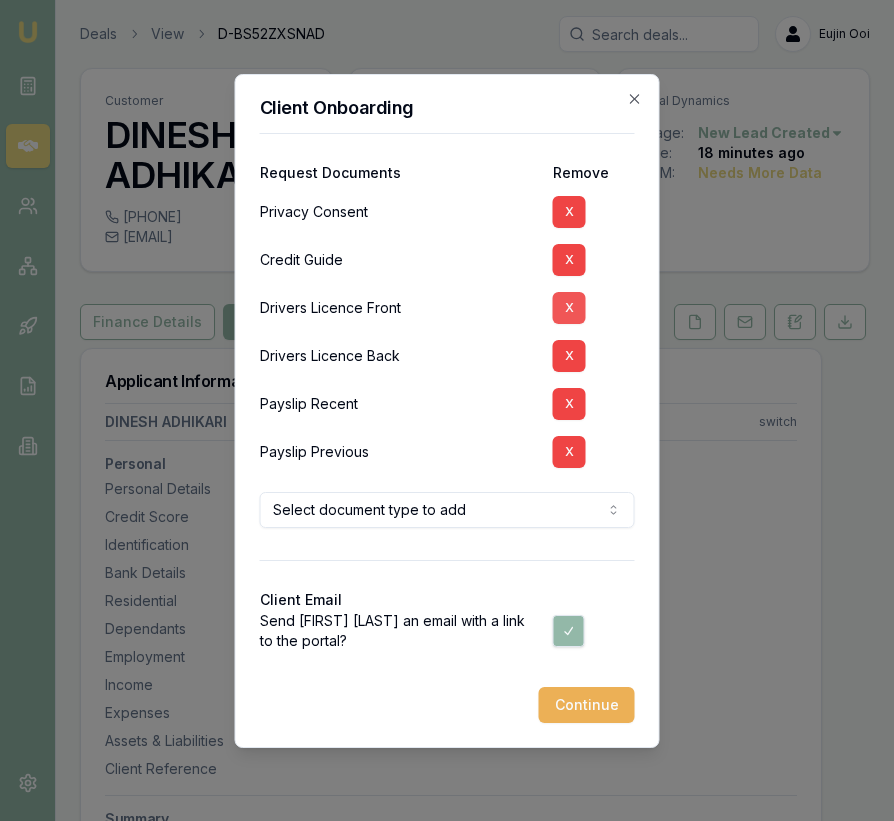 click on "X" at bounding box center [569, 308] 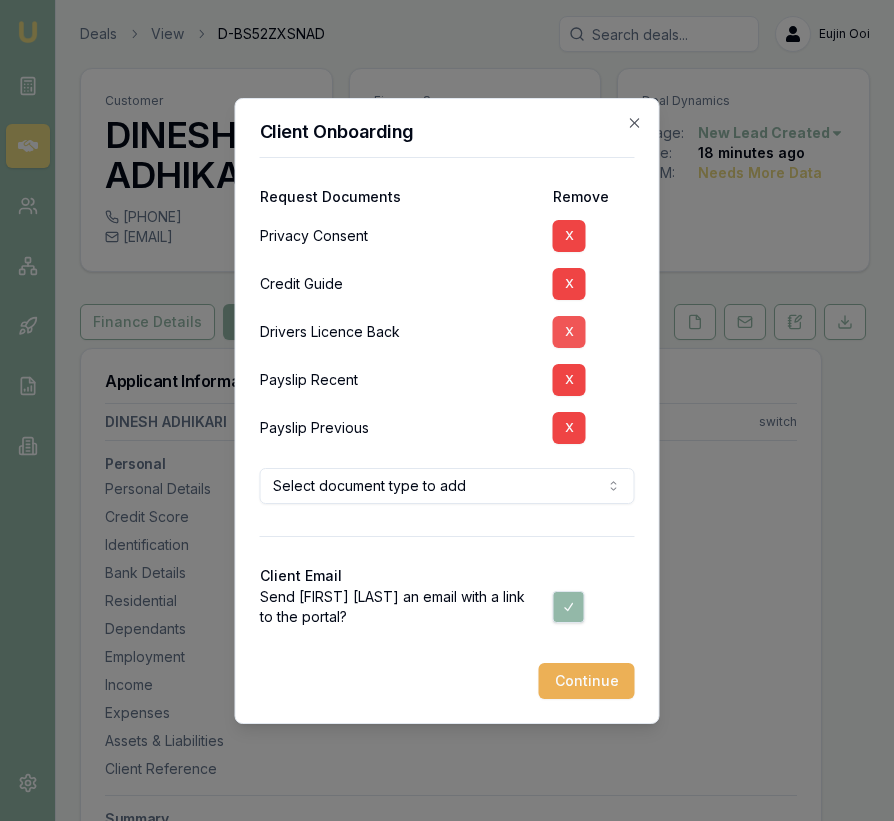 click on "X" at bounding box center [569, 332] 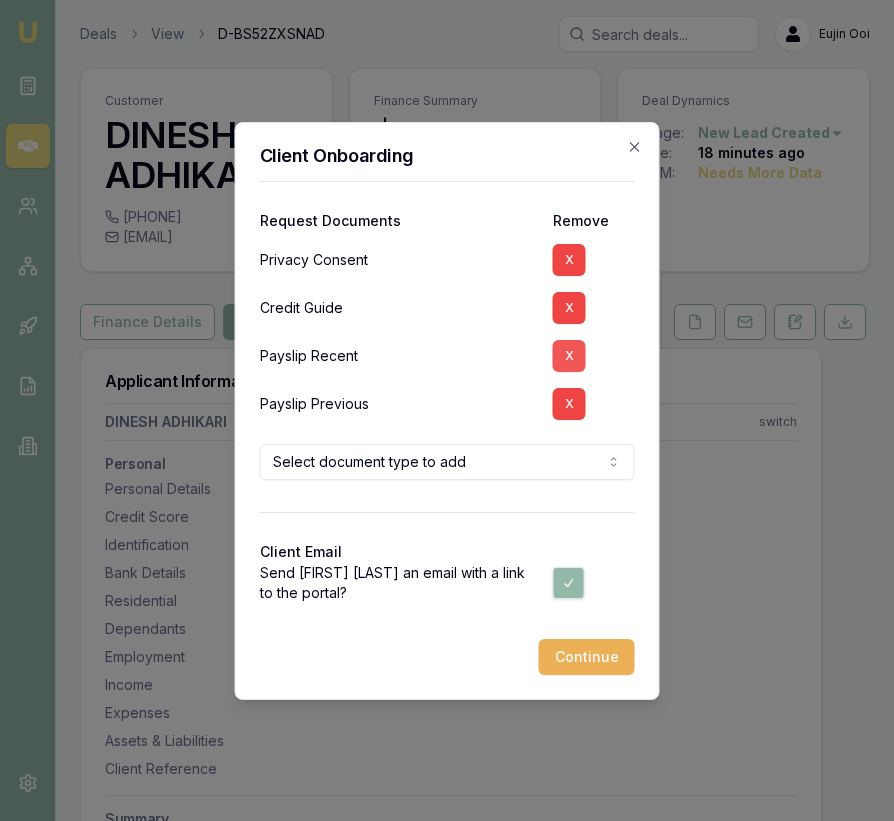 click on "X" at bounding box center [569, 356] 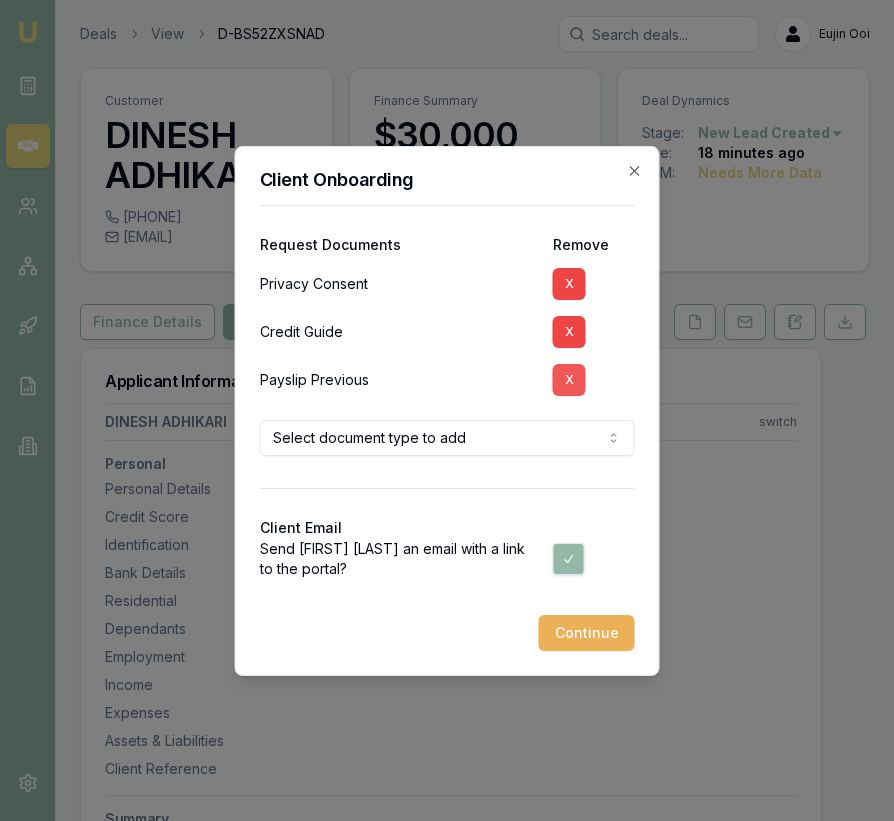 click on "X" at bounding box center [569, 380] 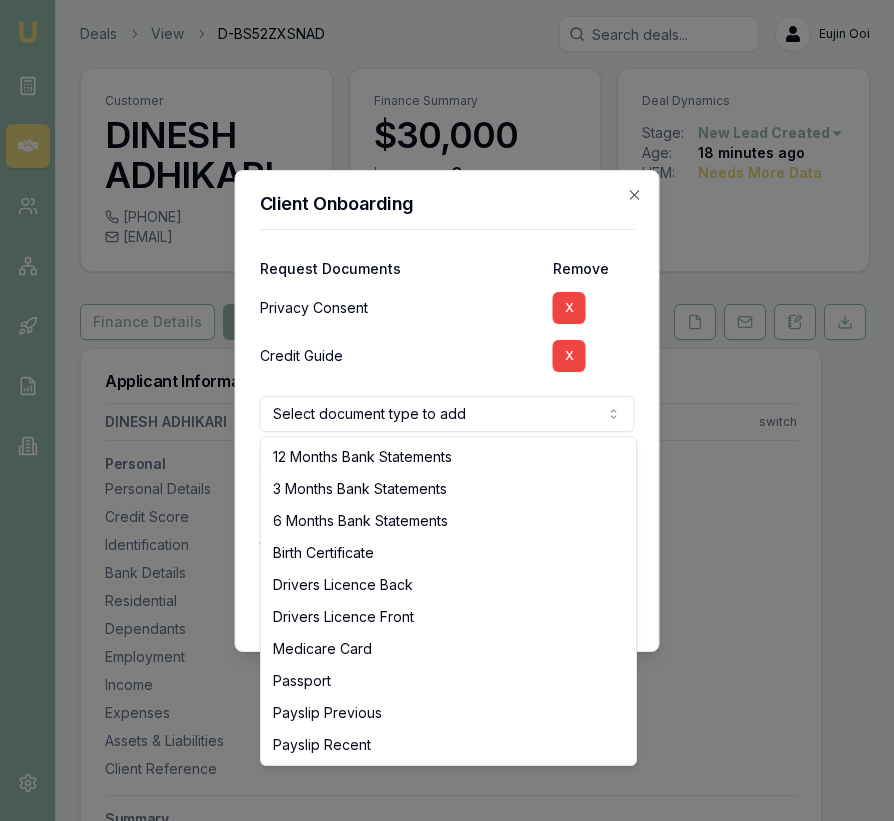 click on "Emu Broker Deals View D-BS52ZXSNAD Eujin Ooi Toggle Menu Customer DINESH ADHIKARI 0452229136 maildinu19@yahoo.co.uk Finance Summary $30,000 Loan Type: Consumer Asset Asset Type : Passenger Car Deal Dynamics Stage: New Lead Created Age: 18 minutes ago HEM: Needs More Data Finance Details Applicants Loan Options Lender Submission Applicant Information DINESH ADHIKARI switch Personal Personal Details Credit Score Identification Bank Details Residential Dependants Employment Income Expenses Assets & Liabilities Client Reference Summary Income & Expenses Summary Assets & Liabilities Summary HEM Check Personal Title * Select a title Mr Mrs Miss Ms Dr Prof First name * DINESH Middle name  Last name * ADHIKARI Date of birth Gender  Select a gender Male Female Other Not disclosed Marital status  Select a marital status Single Married De facto Separated Divorced Widowed Residency status  Select a residency status Australian citizen Permanent resident Temporary resident Visa holder Email maildinu19@yahoo.co.uk Low" at bounding box center [447, 410] 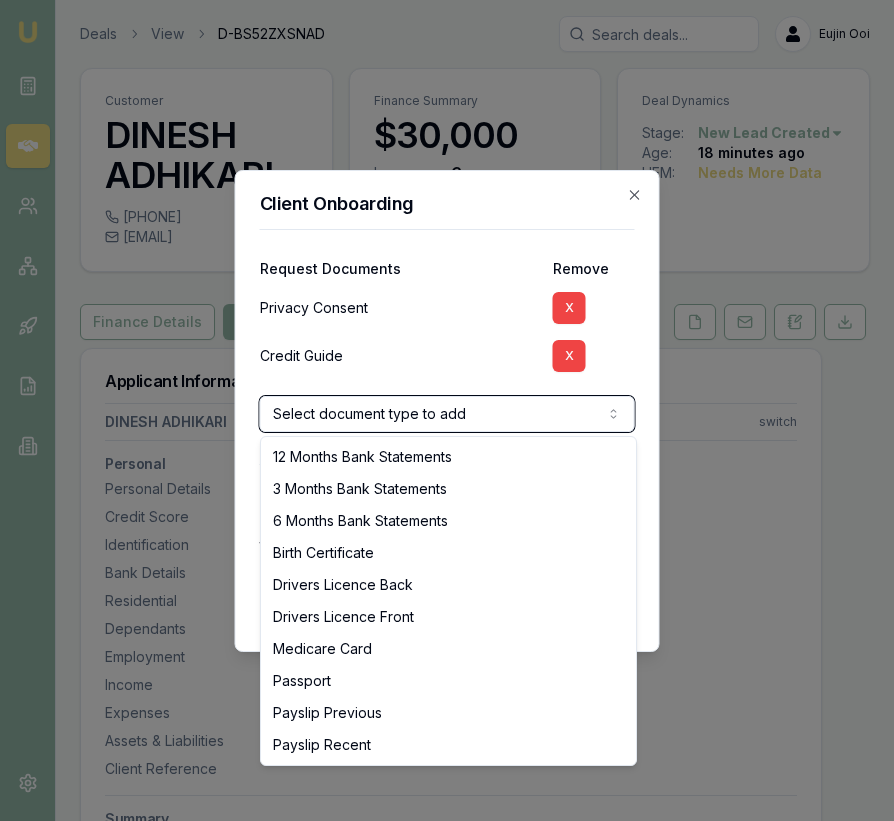 click on "Emu Broker Deals View D-BS52ZXSNAD Eujin Ooi Toggle Menu Customer DINESH ADHIKARI 0452229136 maildinu19@yahoo.co.uk Finance Summary $30,000 Loan Type: Consumer Asset Asset Type : Passenger Car Deal Dynamics Stage: New Lead Created Age: 18 minutes ago HEM: Needs More Data Finance Details Applicants Loan Options Lender Submission Applicant Information DINESH ADHIKARI switch Personal Personal Details Credit Score Identification Bank Details Residential Dependants Employment Income Expenses Assets & Liabilities Client Reference Summary Income & Expenses Summary Assets & Liabilities Summary HEM Check Personal Title * Select a title Mr Mrs Miss Ms Dr Prof First name * DINESH Middle name  Last name * ADHIKARI Date of birth Gender  Select a gender Male Female Other Not disclosed Marital status  Select a marital status Single Married De facto Separated Divorced Widowed Residency status  Select a residency status Australian citizen Permanent resident Temporary resident Visa holder Email maildinu19@yahoo.co.uk Low" at bounding box center (447, 410) 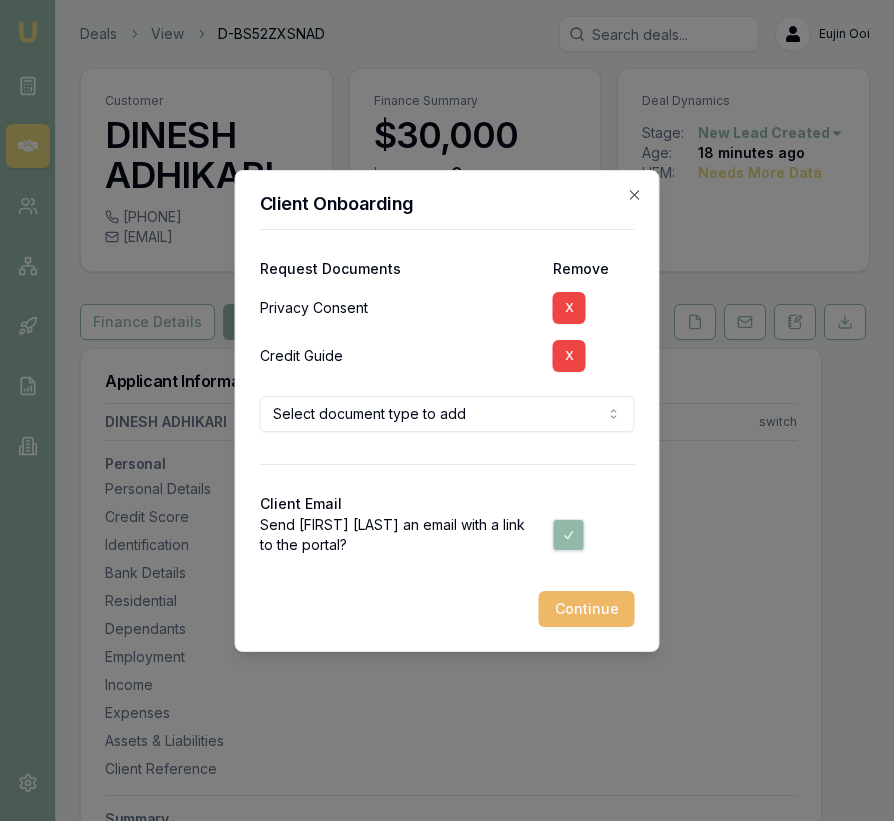 click on "Continue" at bounding box center [587, 609] 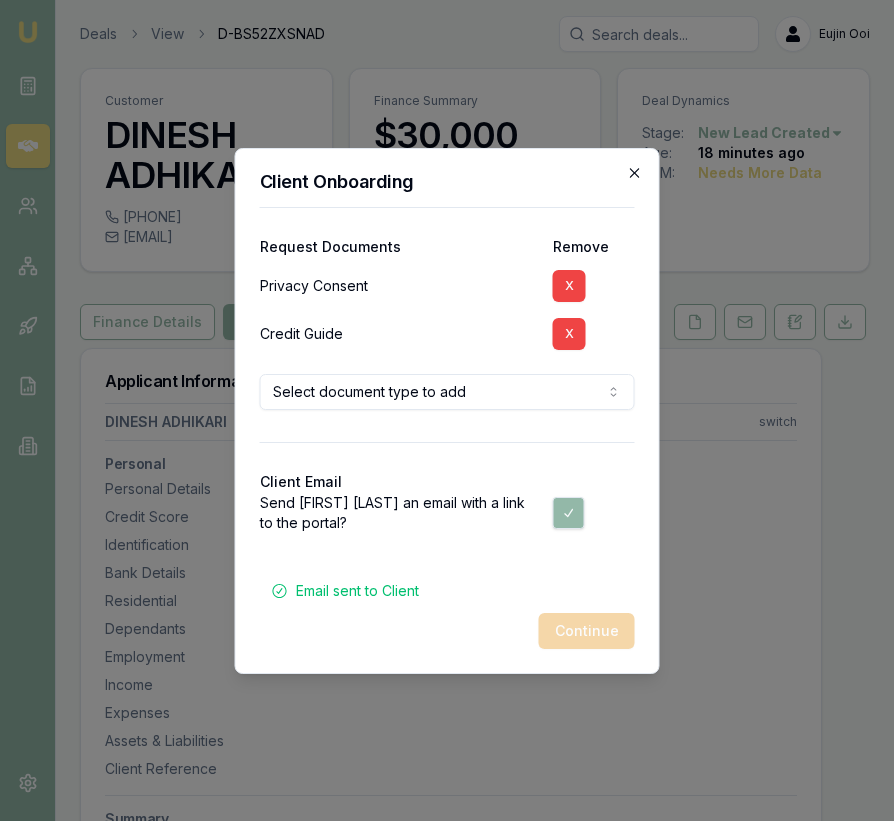 click 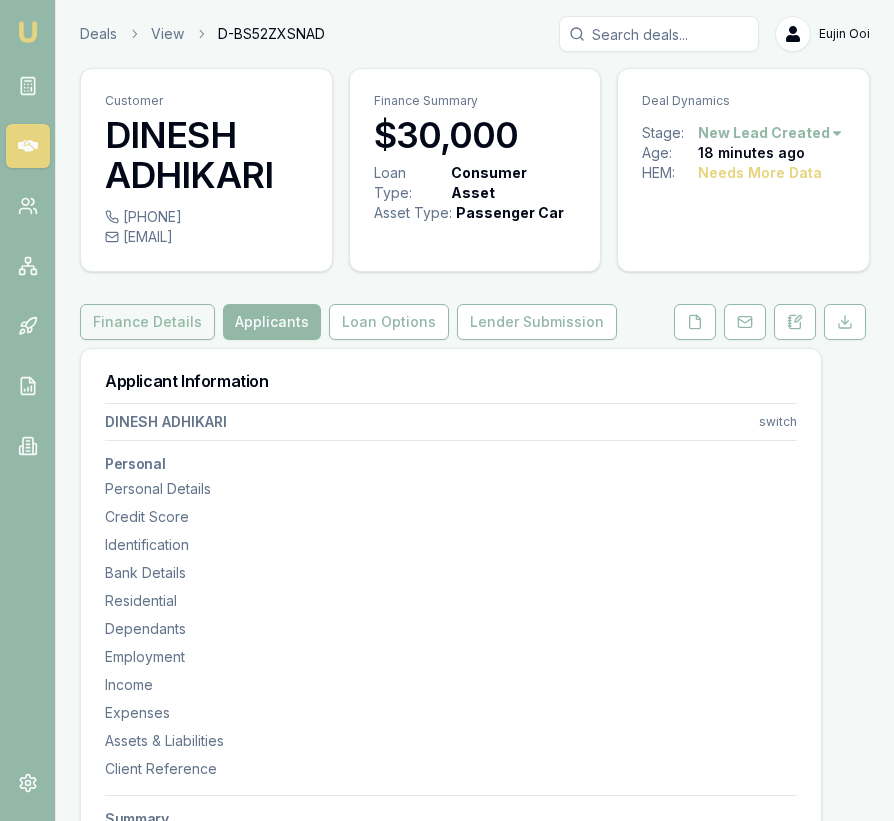 click on "Finance Details" at bounding box center [147, 322] 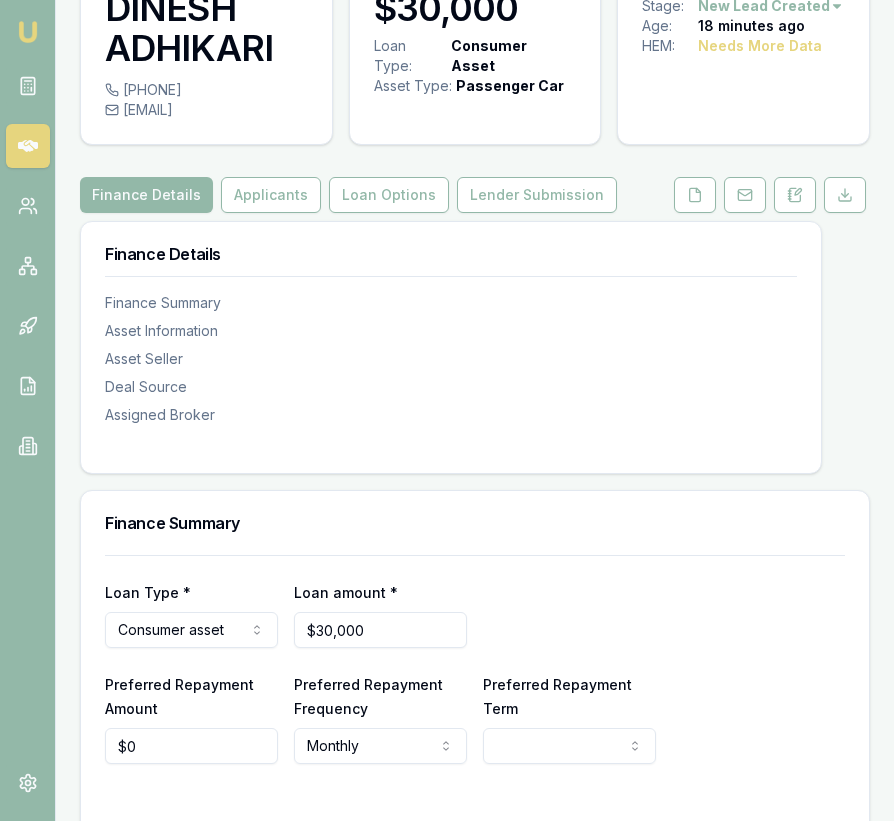 scroll, scrollTop: 0, scrollLeft: 0, axis: both 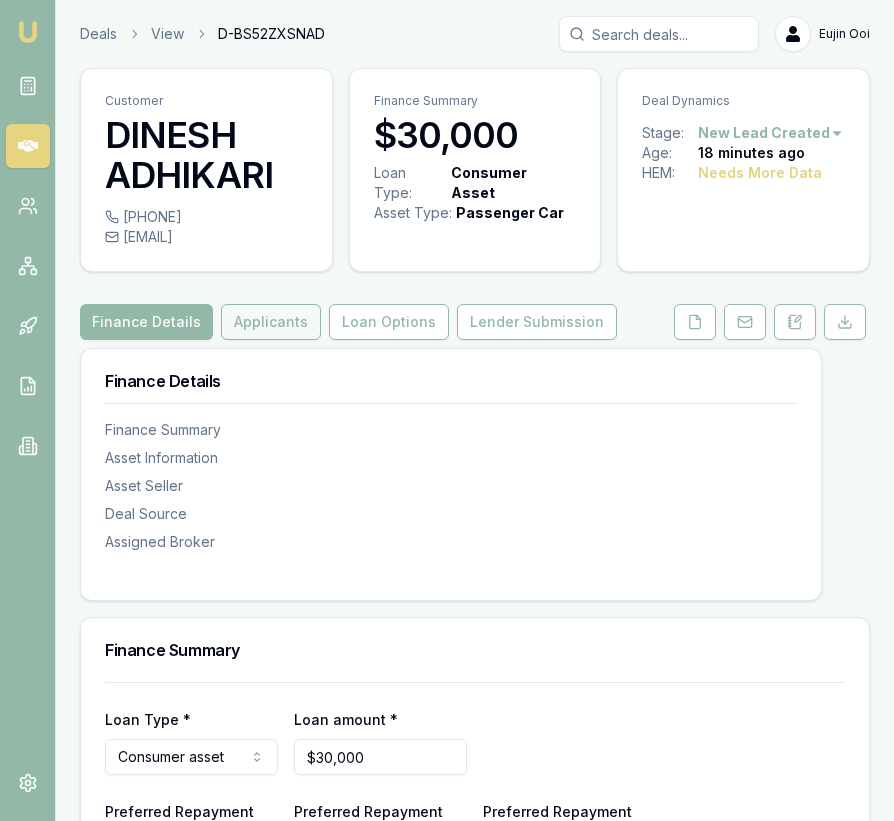 click on "Applicants" at bounding box center [271, 322] 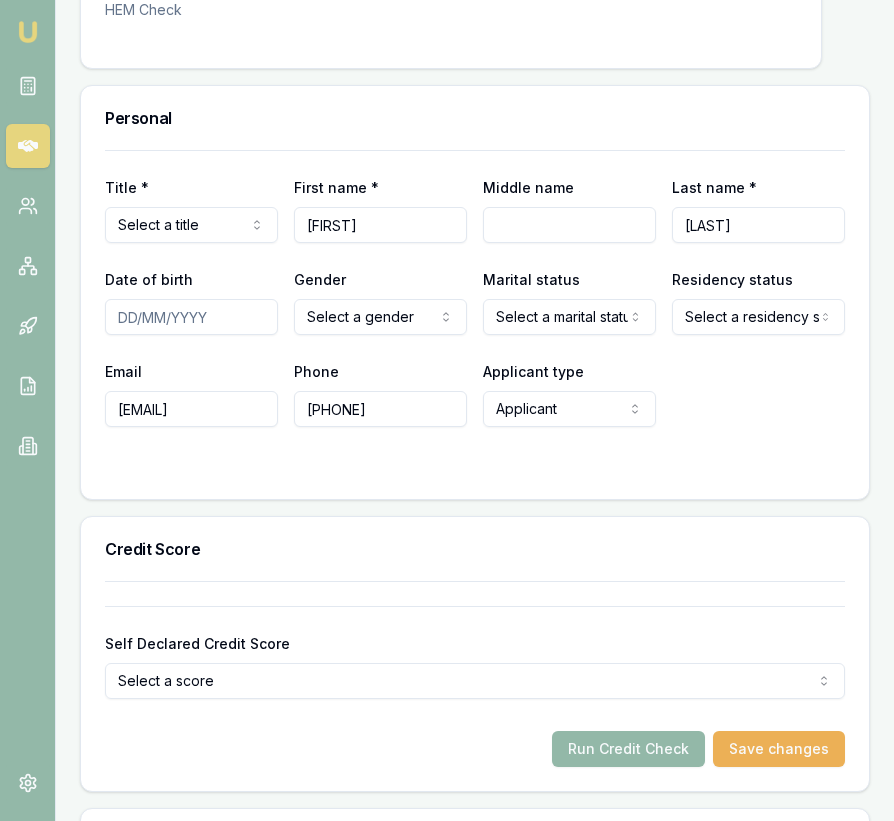 scroll, scrollTop: 892, scrollLeft: 0, axis: vertical 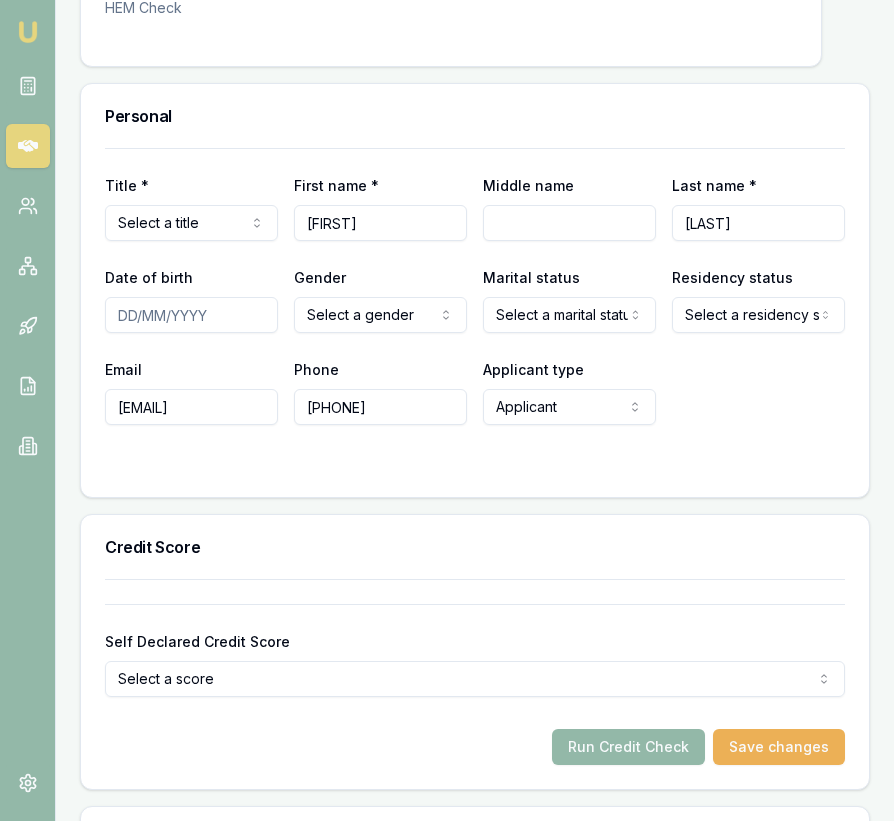 click on "maildinu19@yahoo.co.uk" at bounding box center [191, 407] 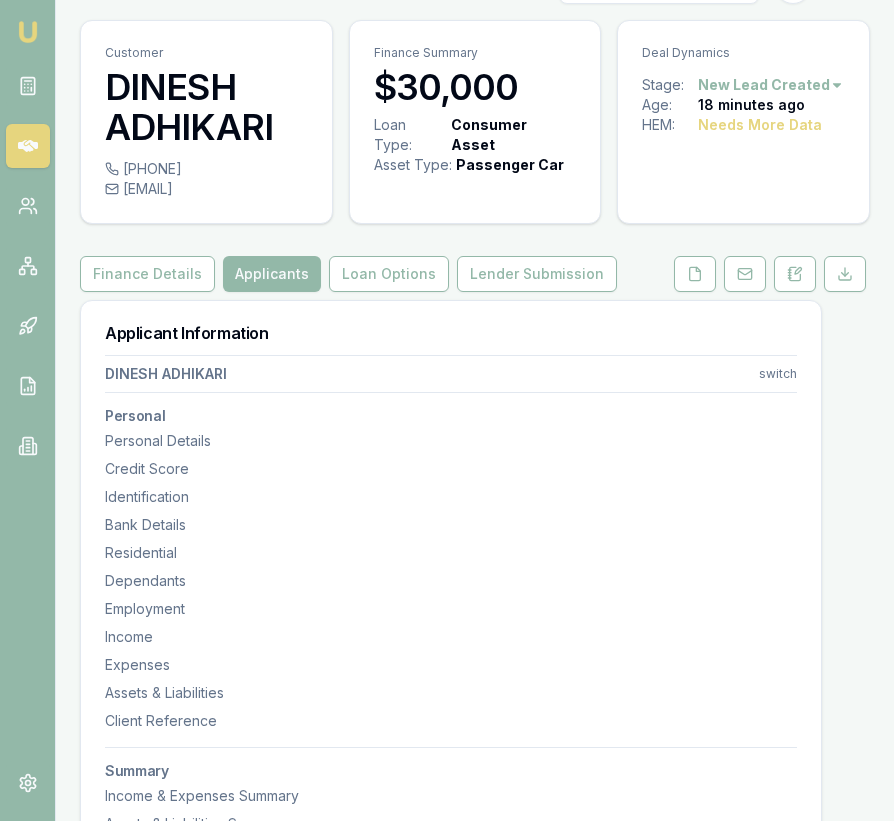 scroll, scrollTop: 0, scrollLeft: 0, axis: both 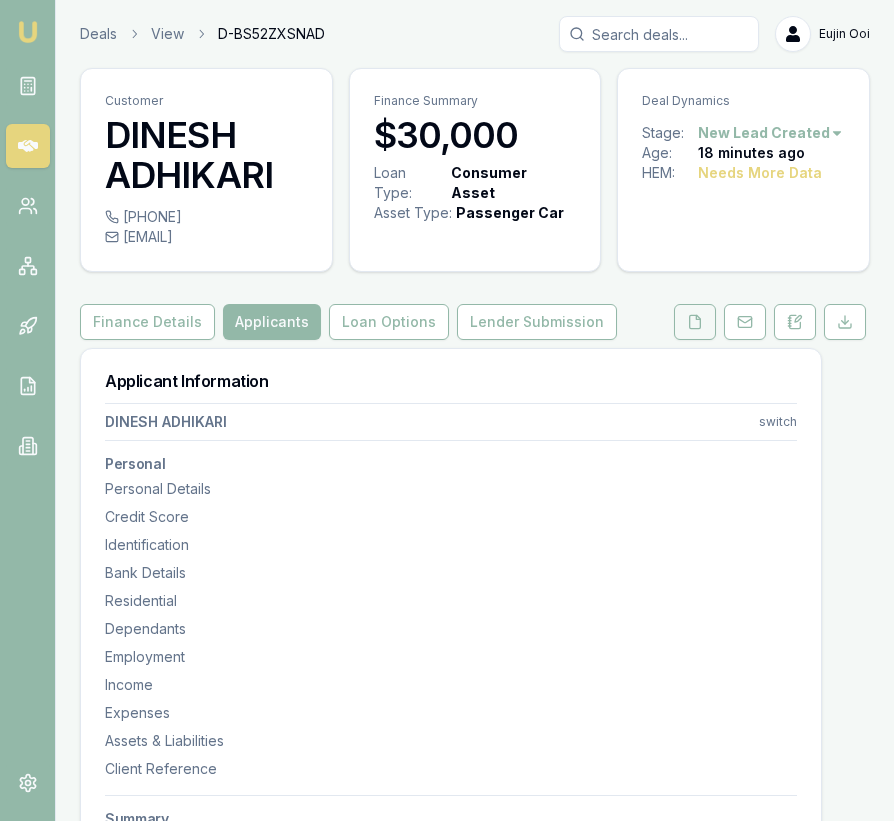 click at bounding box center [695, 322] 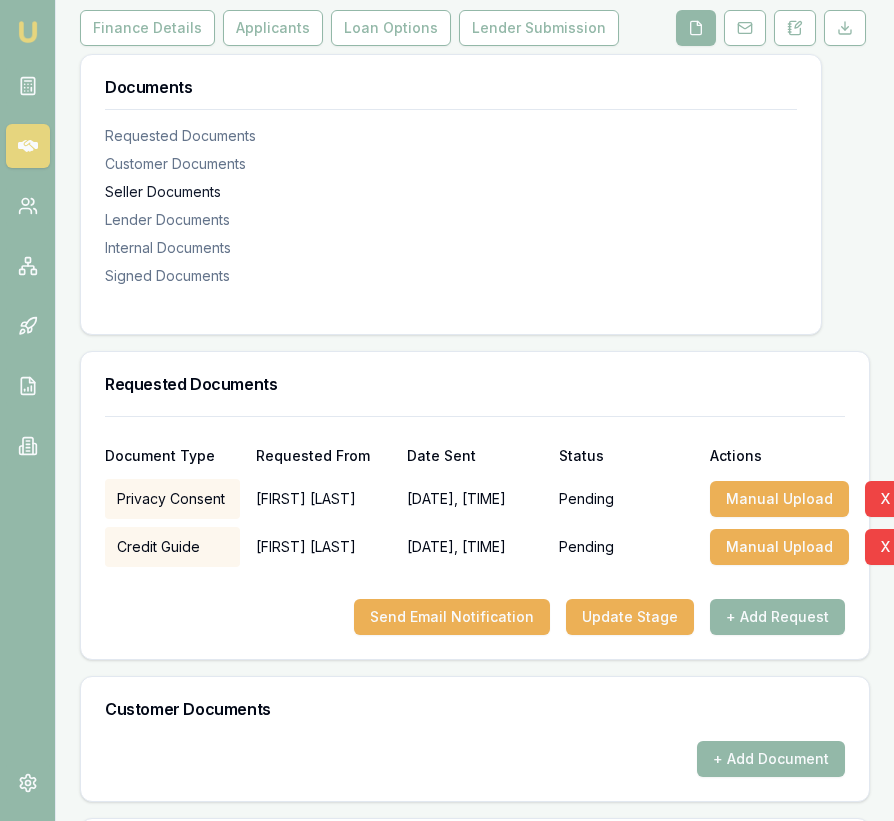 scroll, scrollTop: 298, scrollLeft: 0, axis: vertical 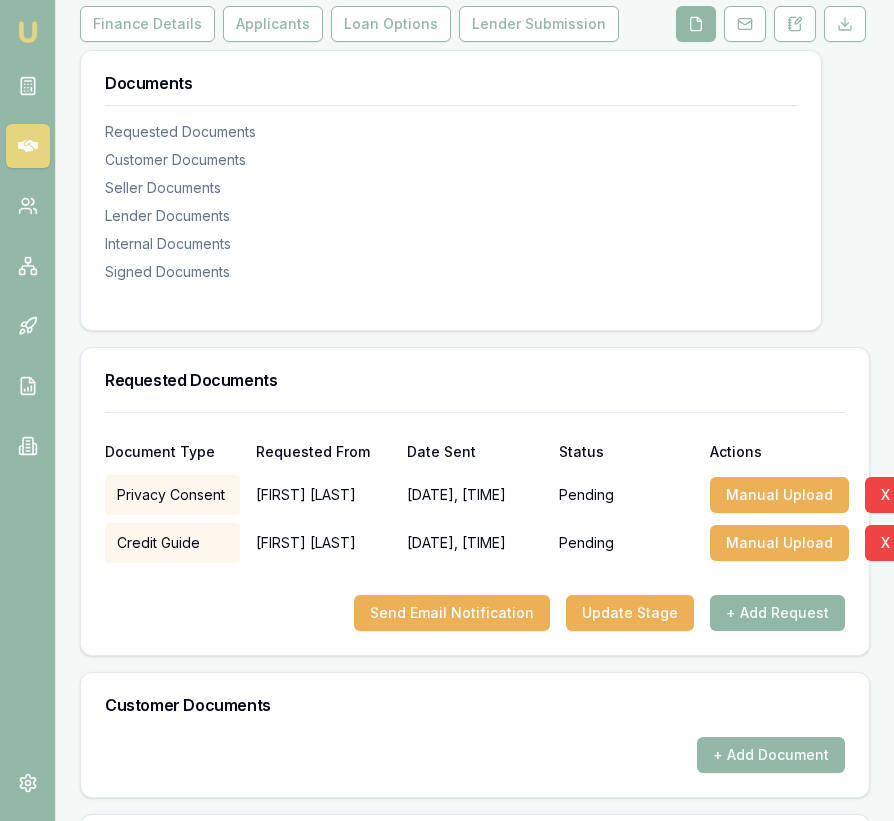 click on "+ Add Request" at bounding box center [777, 613] 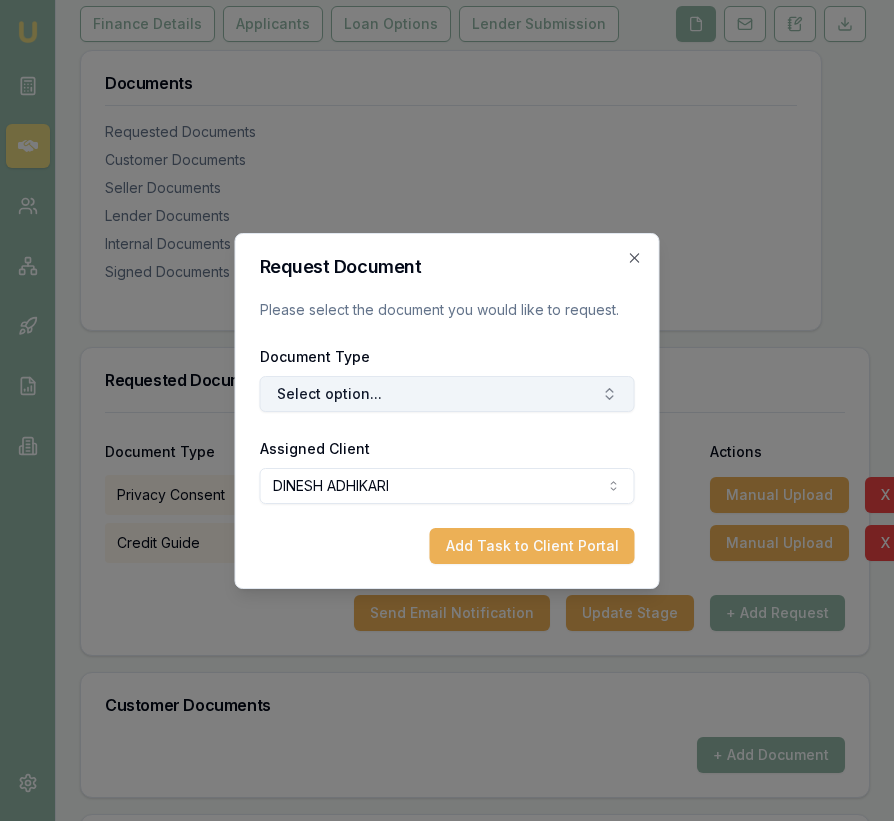 click on "Select option..." at bounding box center (447, 394) 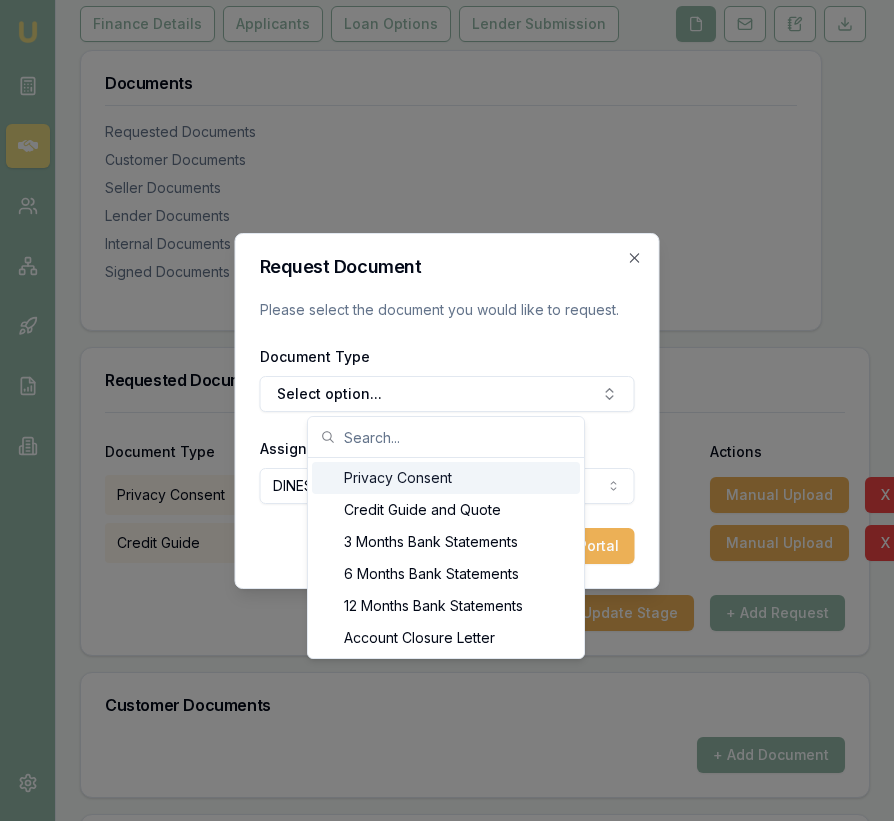 click on "Privacy Consent" at bounding box center (446, 478) 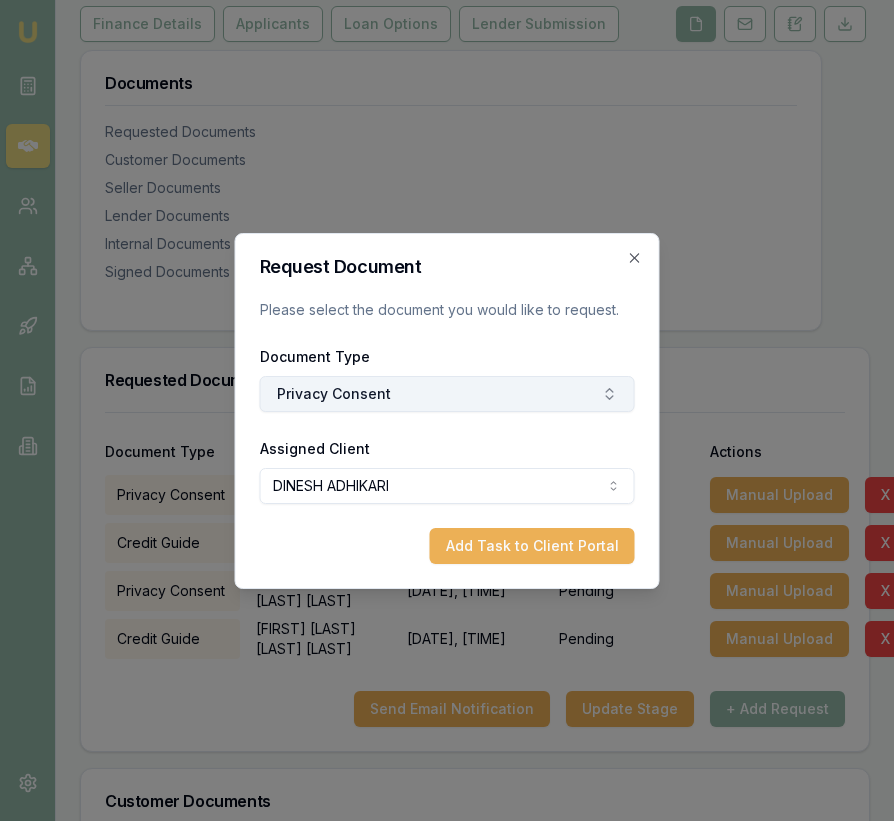 click on "Privacy Consent" at bounding box center [447, 394] 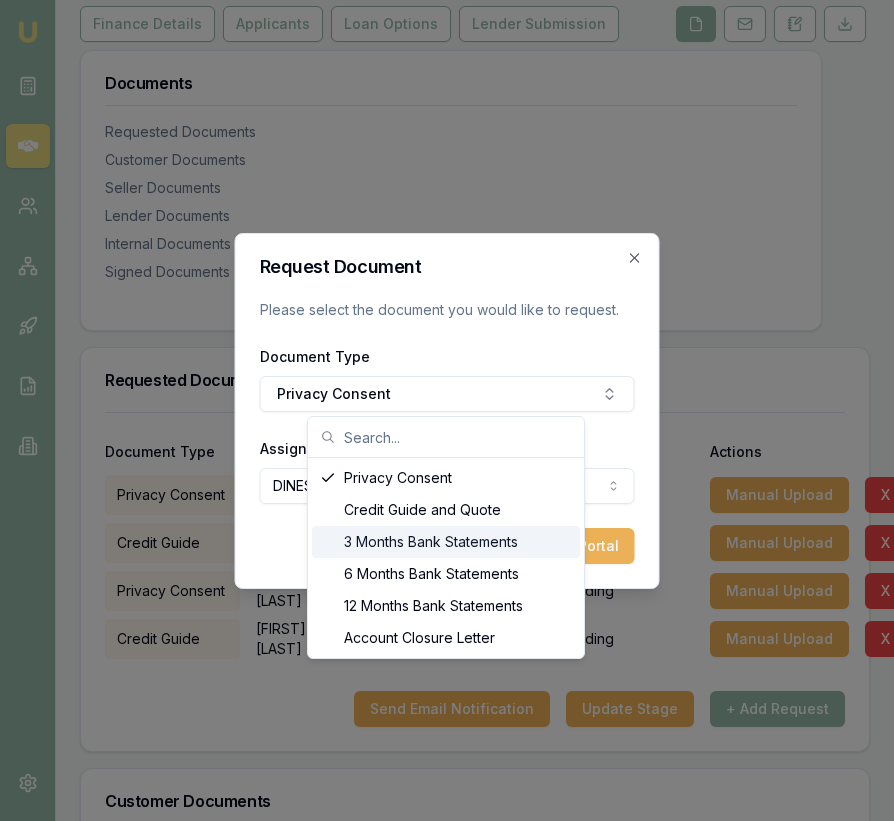 click on "3 Months Bank Statements" at bounding box center (446, 542) 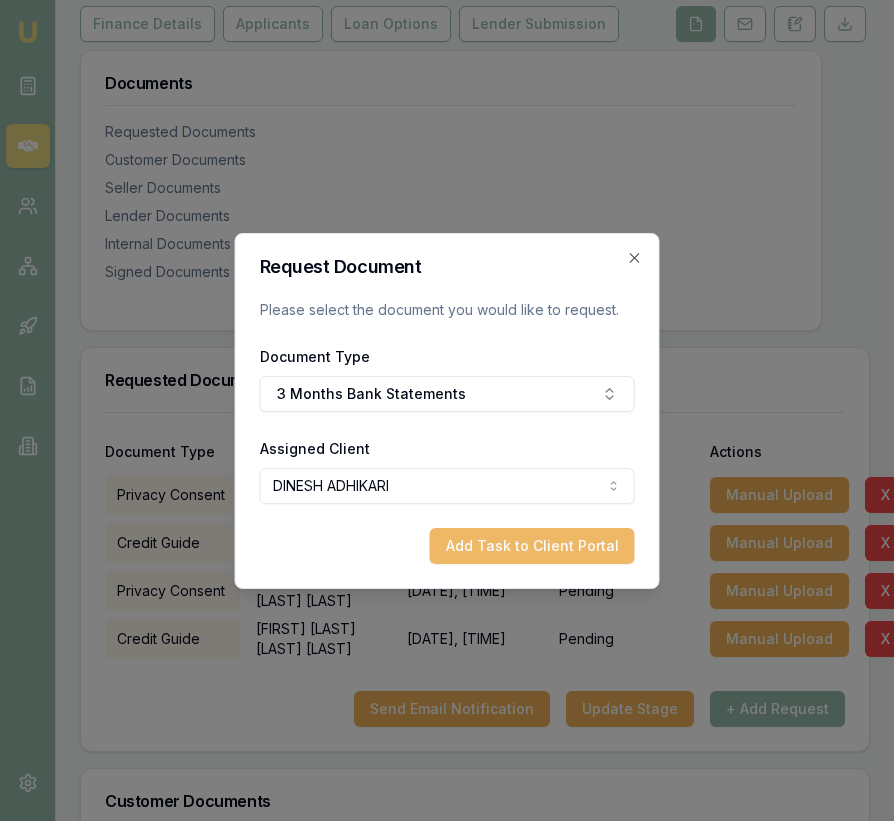 click on "Add Task to Client Portal" at bounding box center (532, 546) 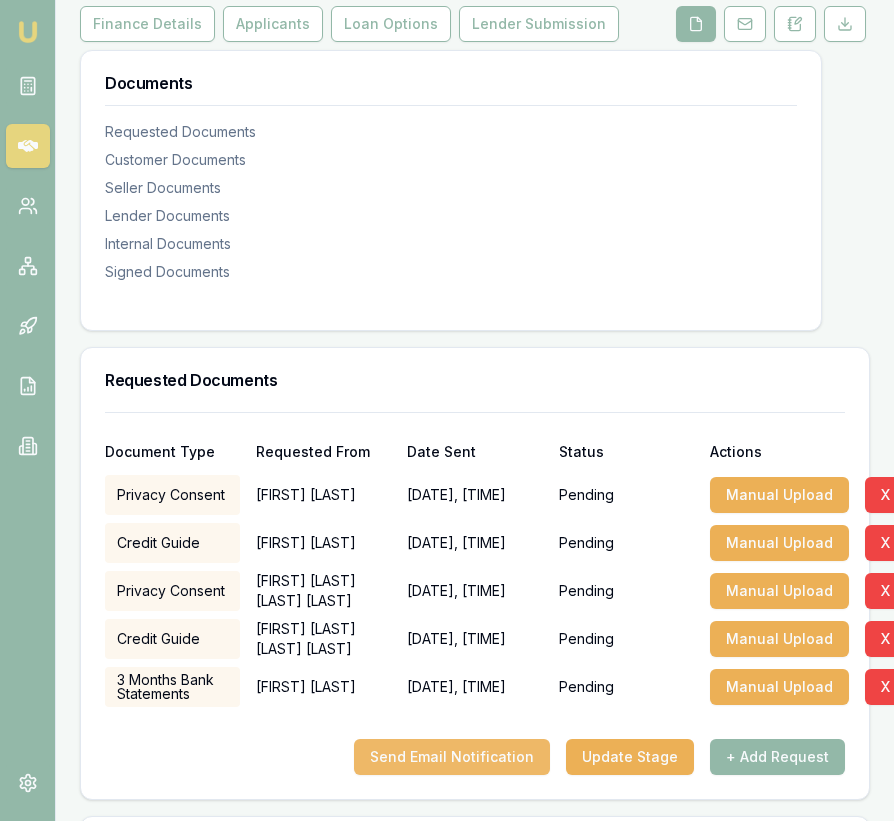click on "Send Email Notification" at bounding box center (452, 757) 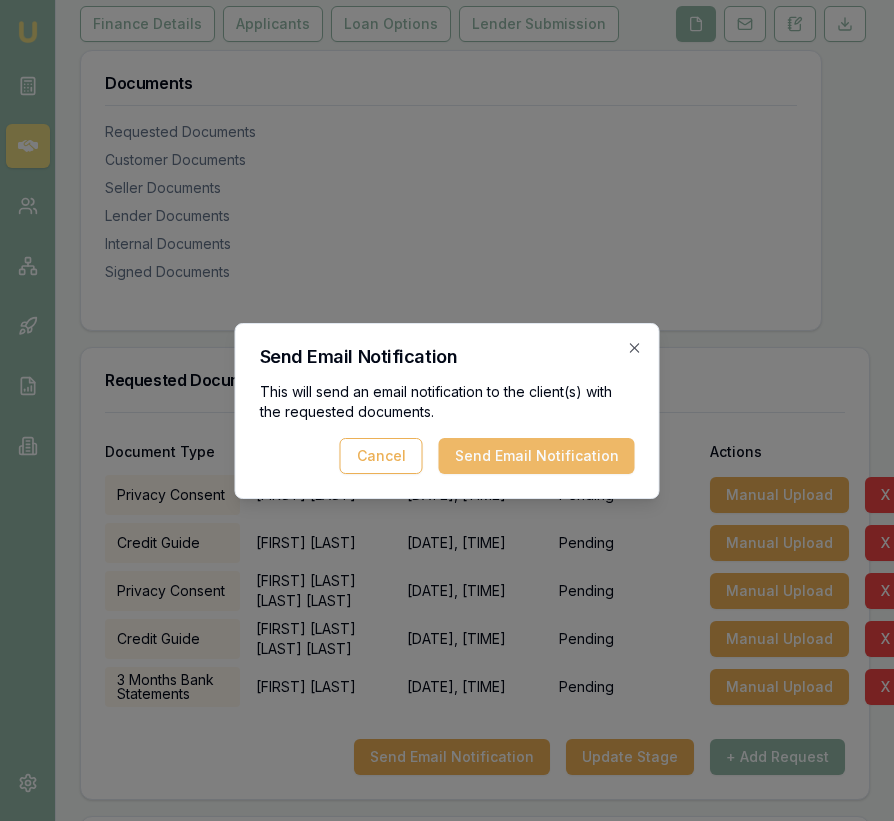 click on "Send Email Notification" at bounding box center [537, 456] 